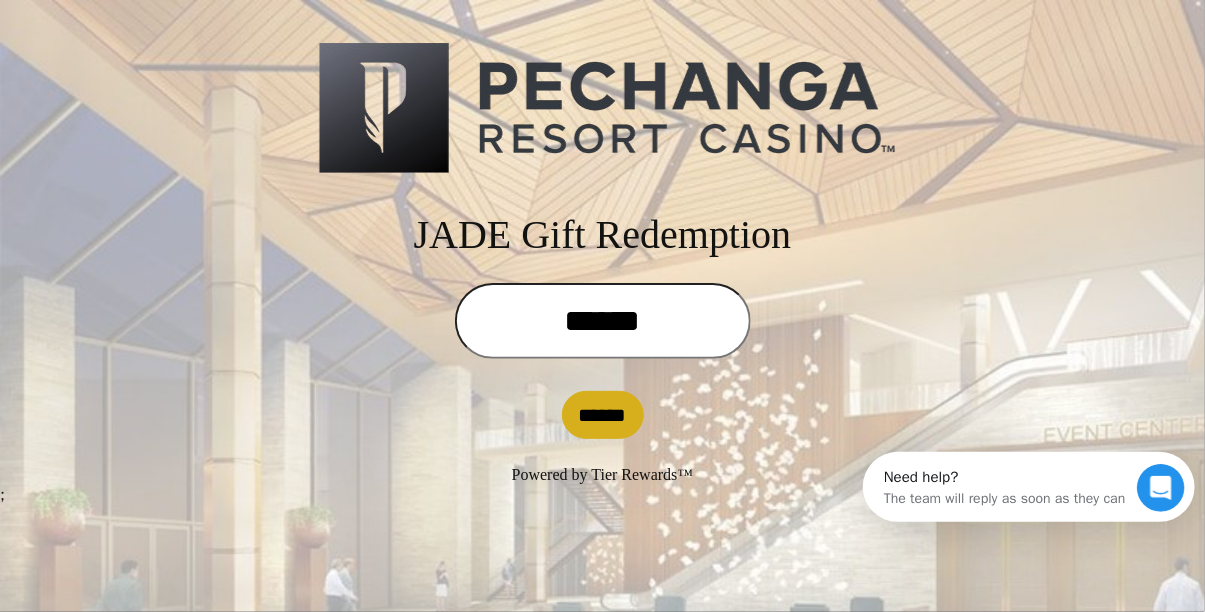 scroll, scrollTop: 0, scrollLeft: 0, axis: both 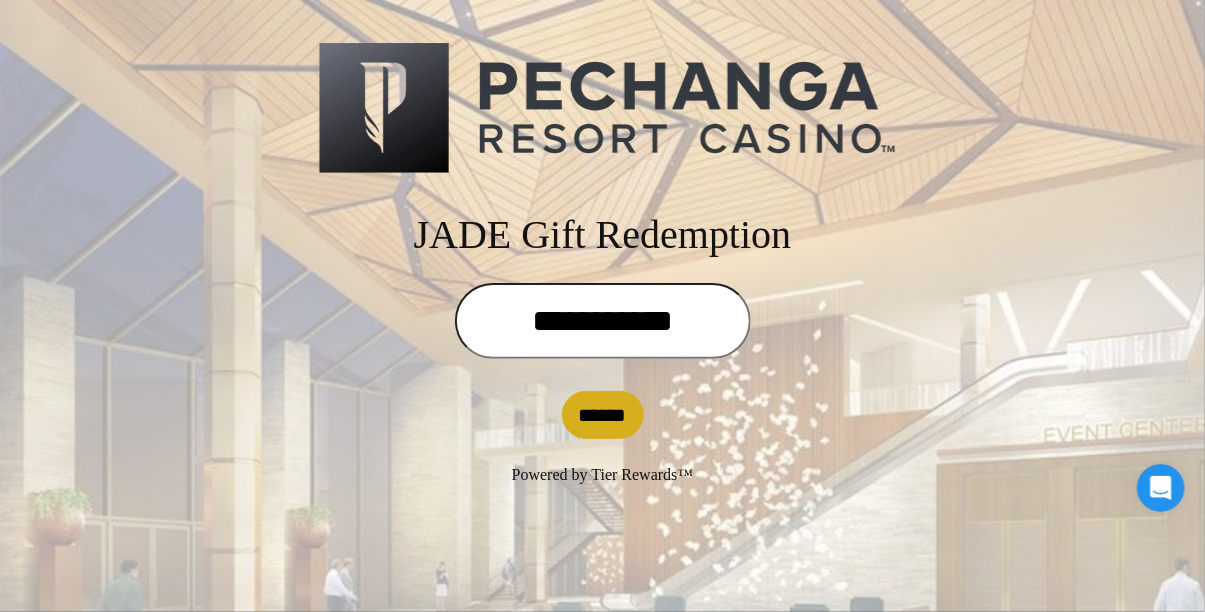 type on "**********" 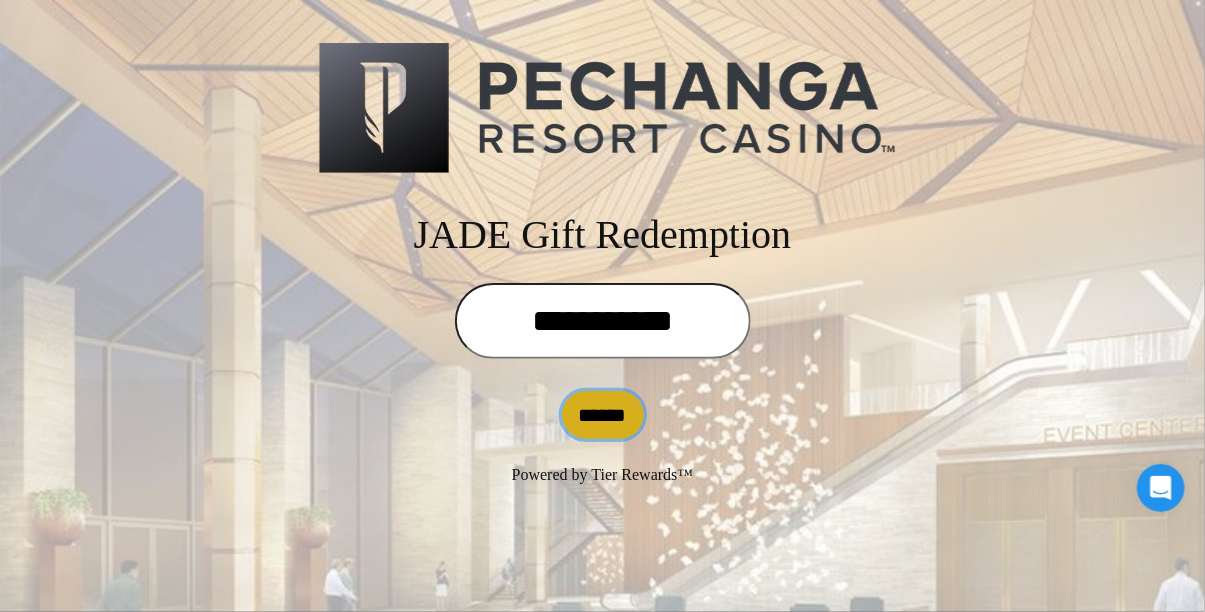 drag, startPoint x: 585, startPoint y: 416, endPoint x: 576, endPoint y: 410, distance: 10.816654 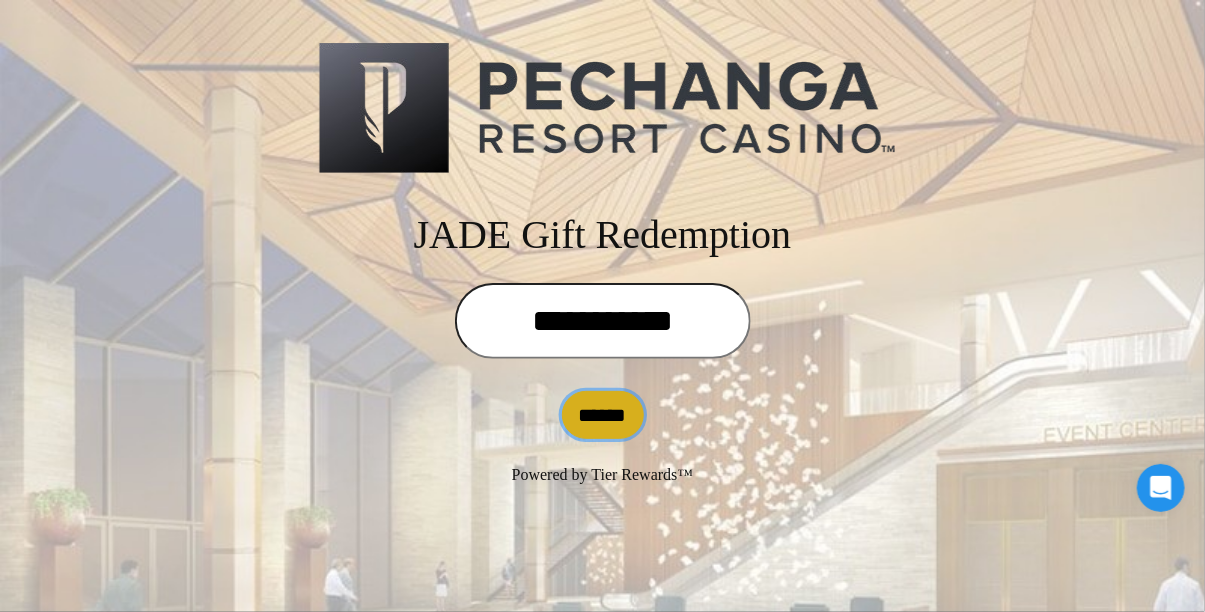 click on "******" at bounding box center (603, 415) 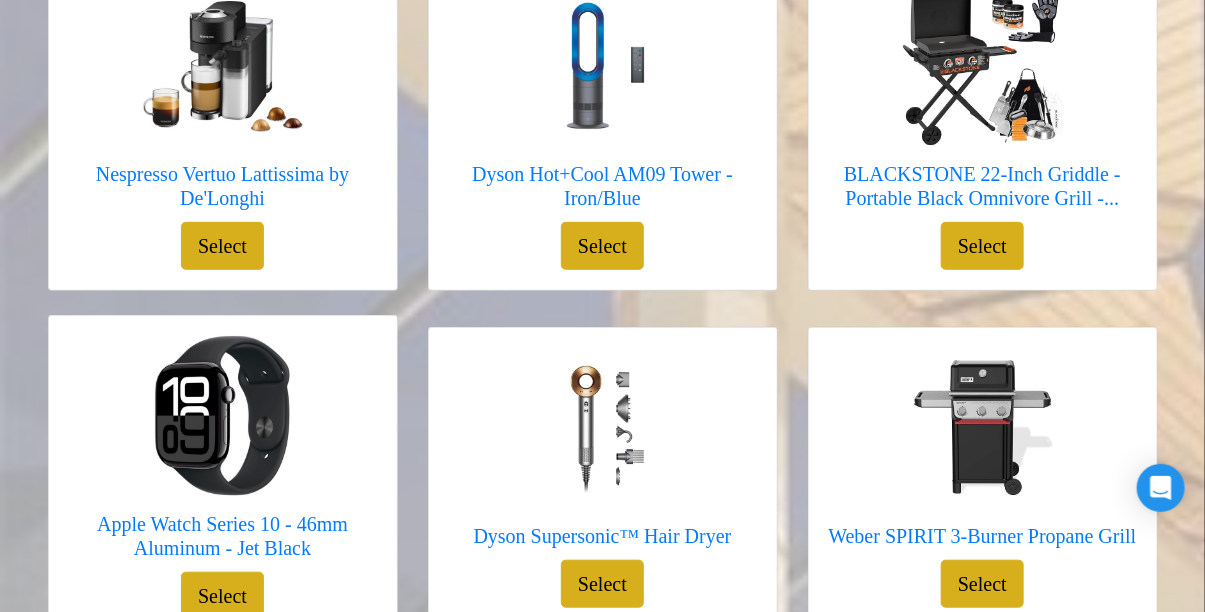 scroll, scrollTop: 215, scrollLeft: 0, axis: vertical 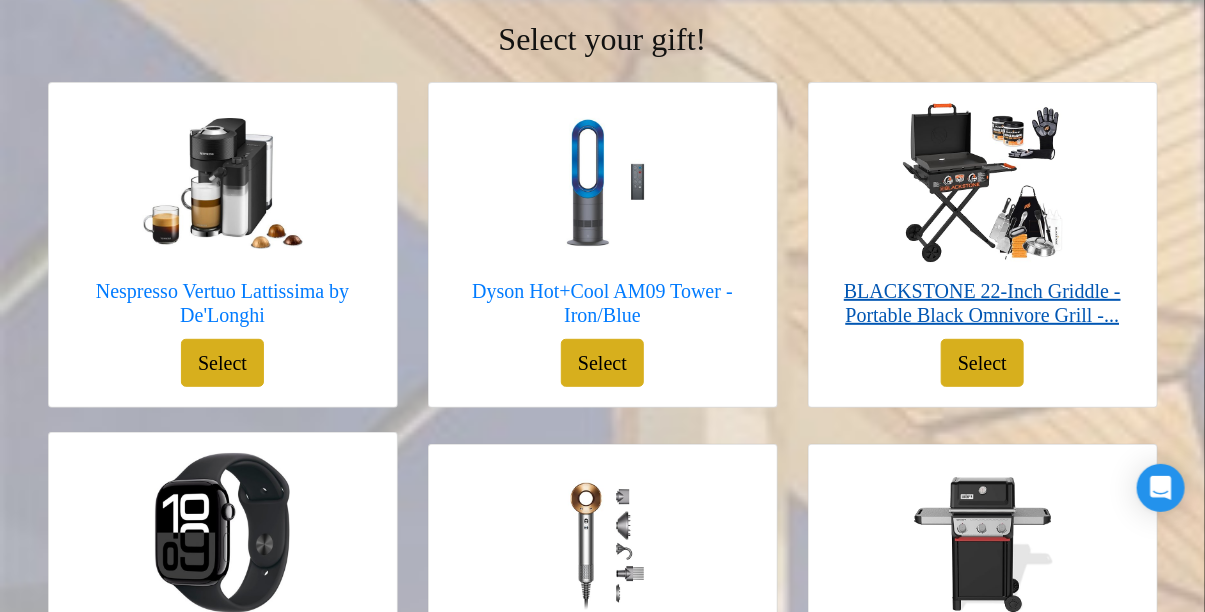 click on "BLACKSTONE 22-Inch Griddle - Portable Black Omnivore Grill -..." at bounding box center [983, 303] 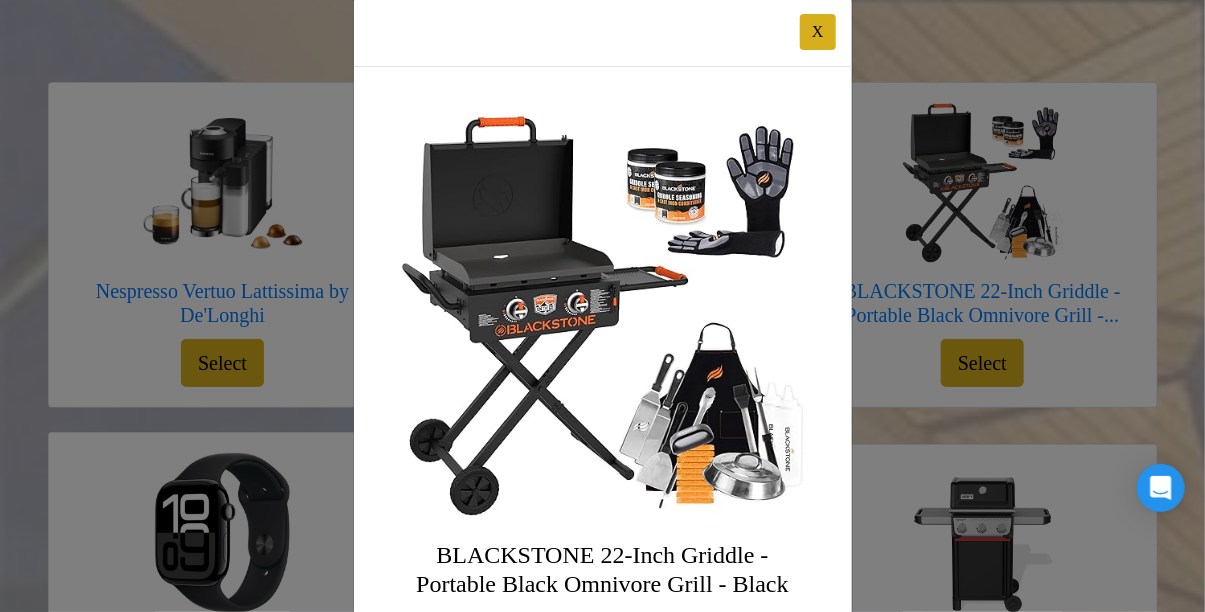 scroll, scrollTop: 0, scrollLeft: 0, axis: both 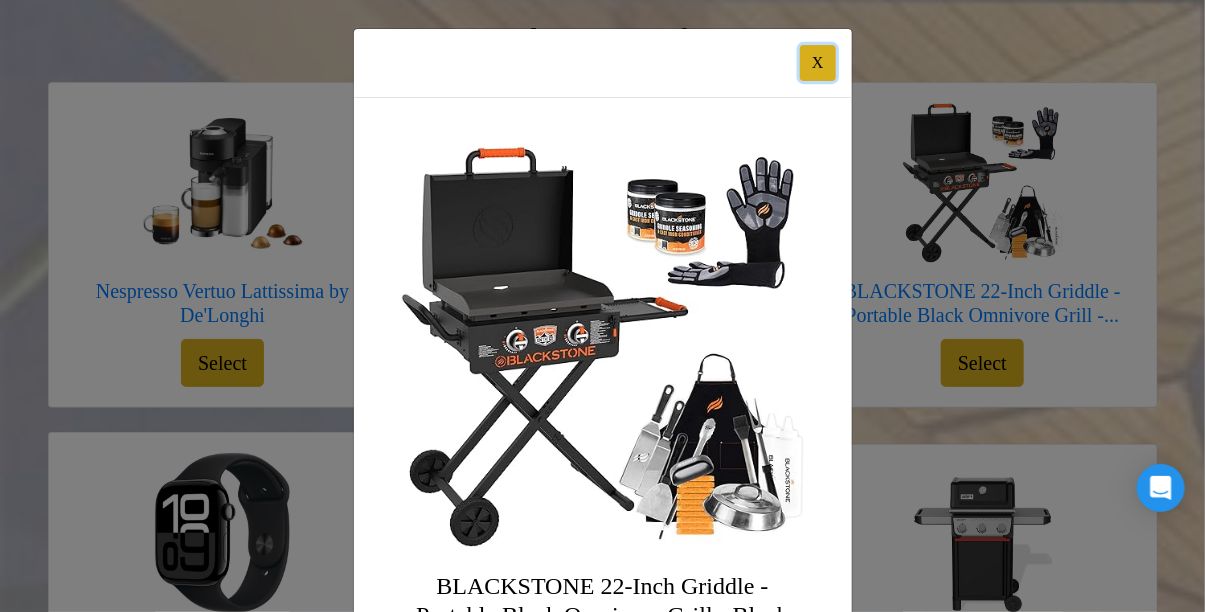 click on "X" at bounding box center [818, 63] 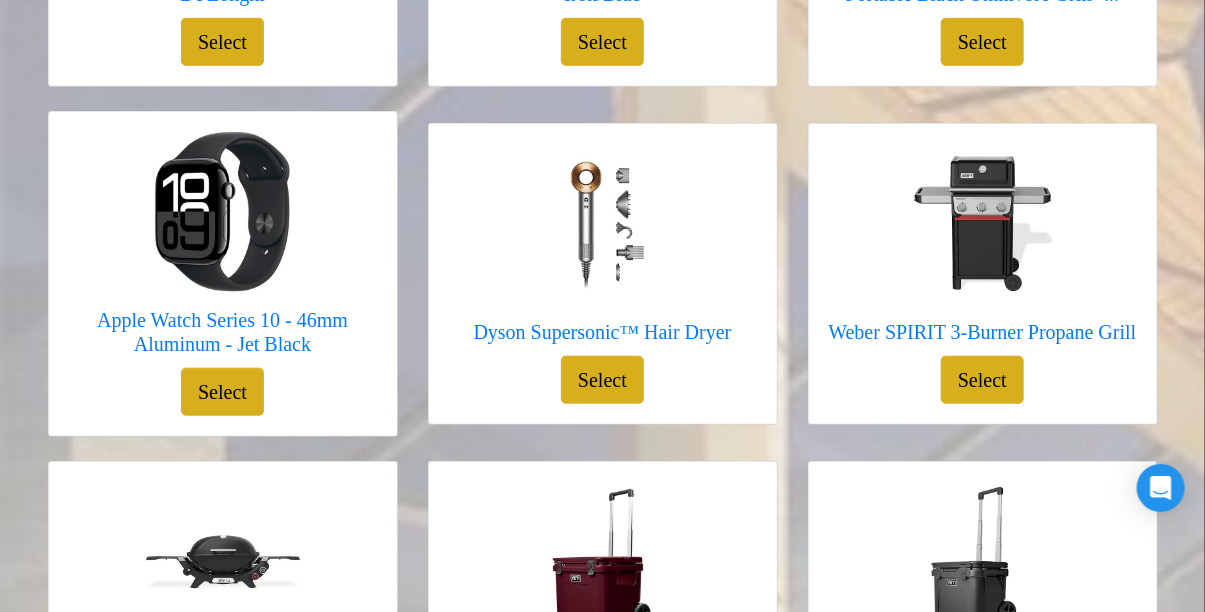 scroll, scrollTop: 645, scrollLeft: 0, axis: vertical 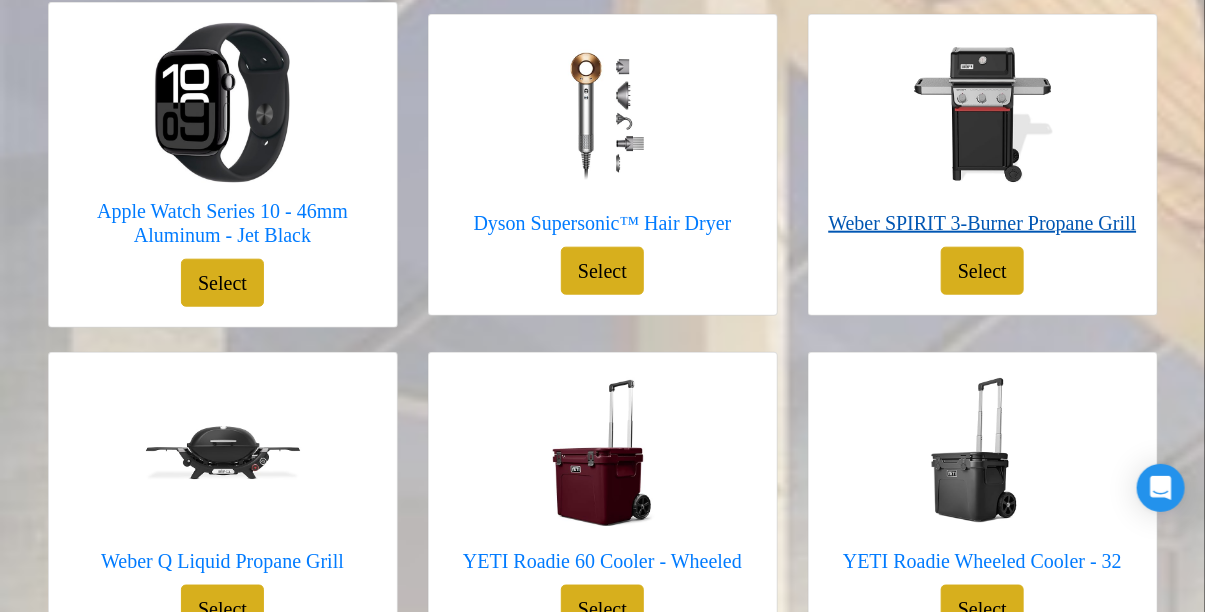 click on "Weber SPIRIT 3-Burner Propane Grill" at bounding box center [983, 223] 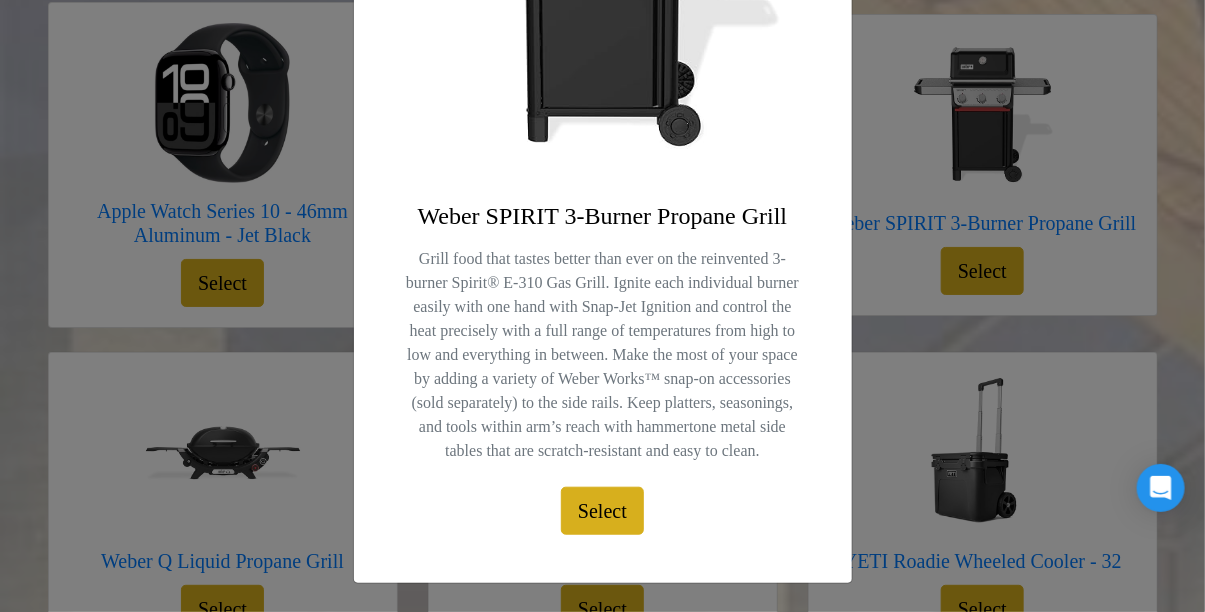 scroll, scrollTop: 0, scrollLeft: 0, axis: both 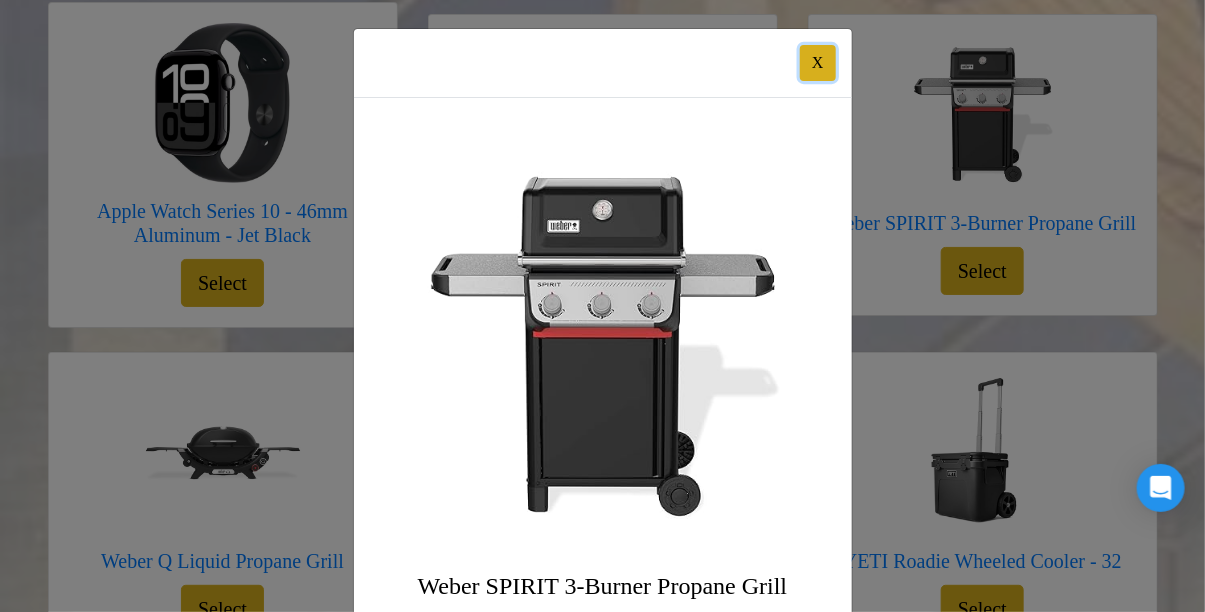 click on "X" at bounding box center (818, 63) 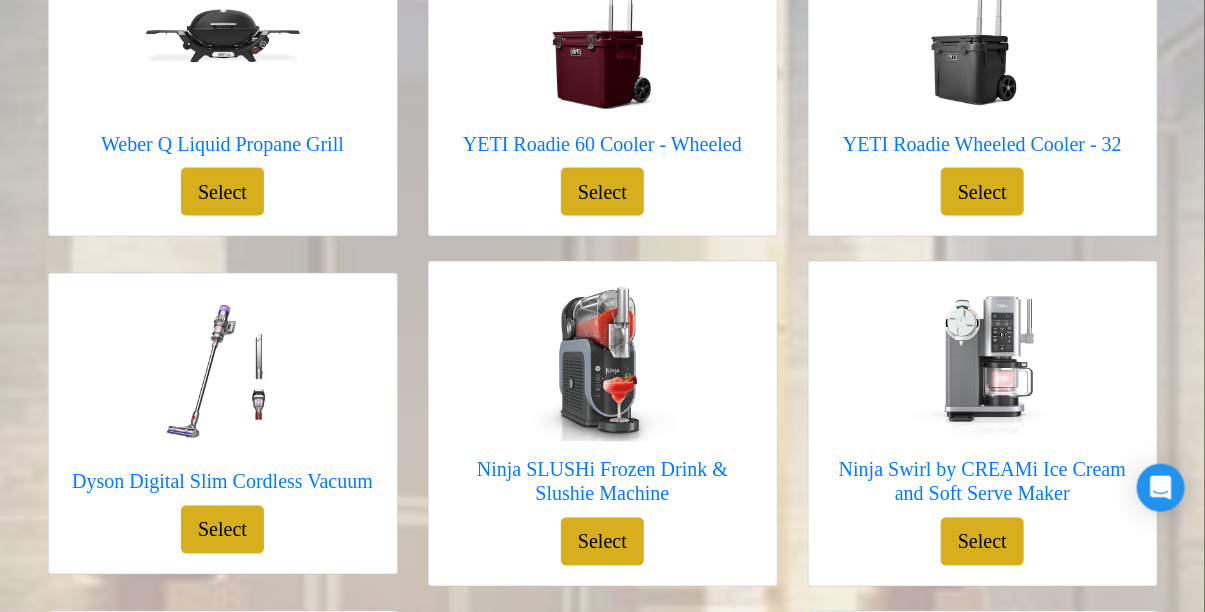 scroll, scrollTop: 1075, scrollLeft: 0, axis: vertical 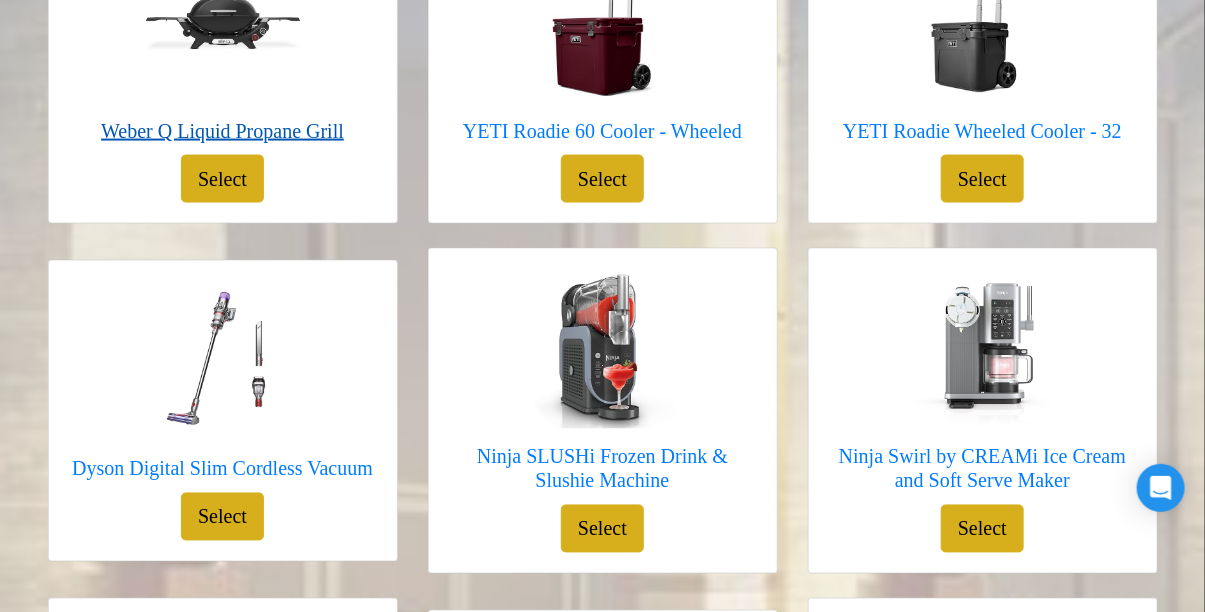 click on "Weber Q Liquid Propane Grill" at bounding box center (222, 131) 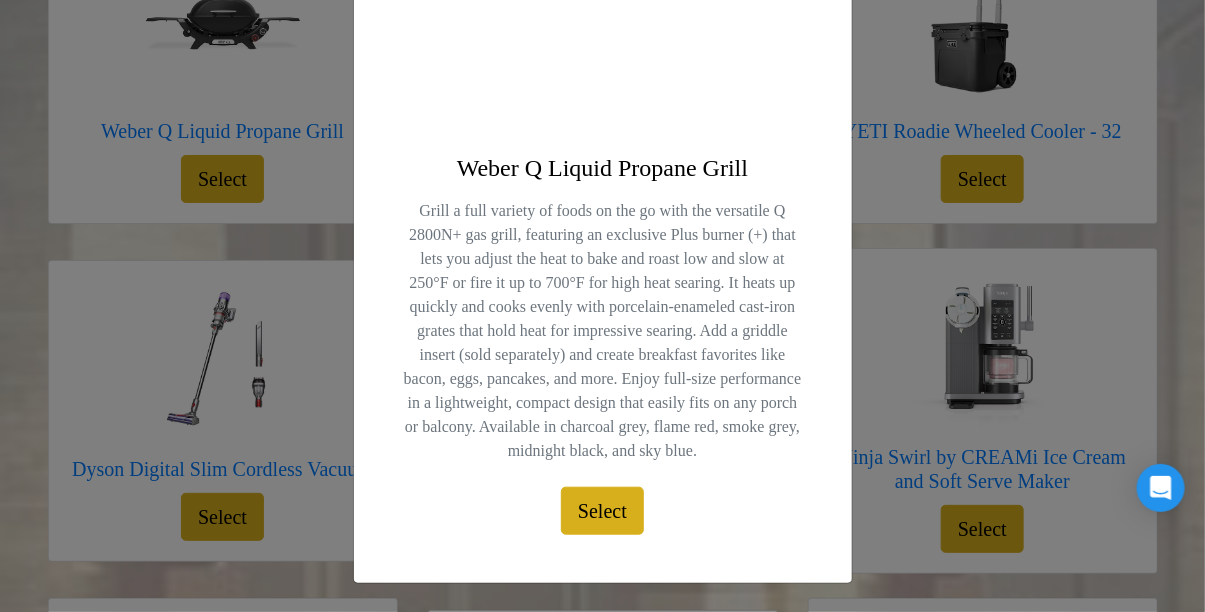 scroll, scrollTop: 0, scrollLeft: 0, axis: both 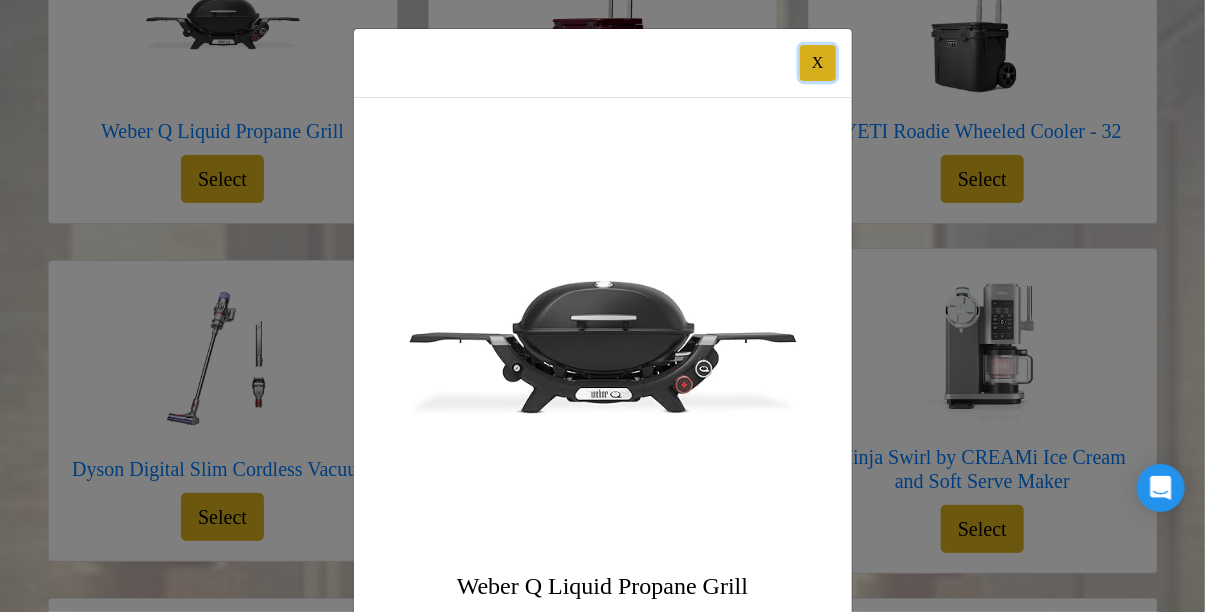 click on "X" at bounding box center [818, 63] 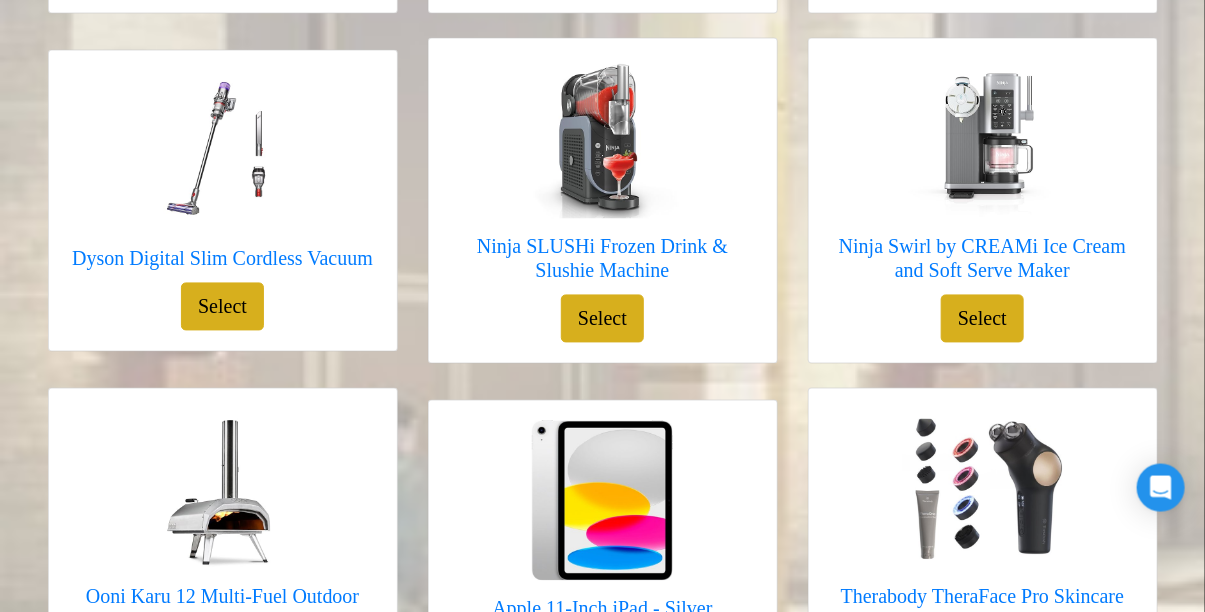 scroll, scrollTop: 1290, scrollLeft: 0, axis: vertical 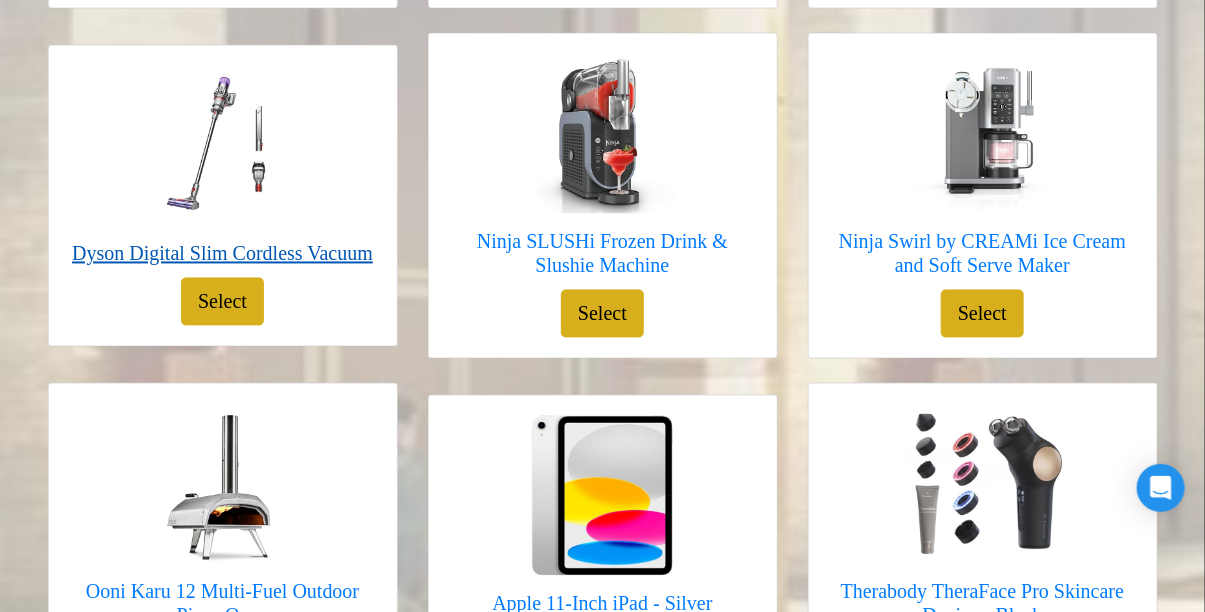 click on "Dyson Digital Slim Cordless Vacuum" at bounding box center (222, 254) 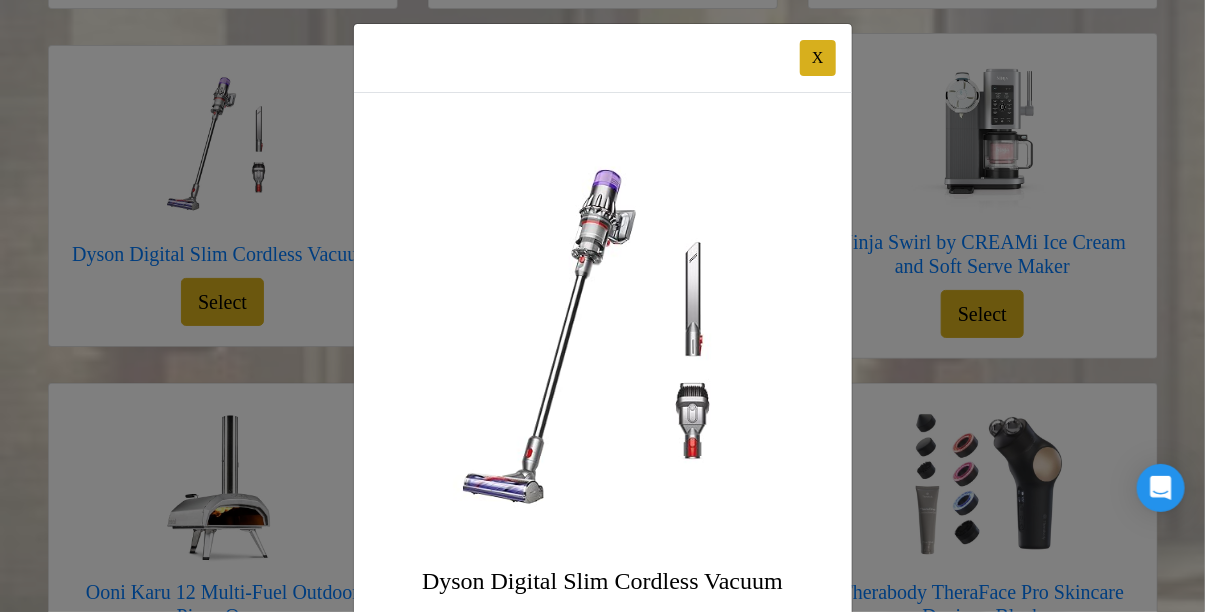scroll, scrollTop: 0, scrollLeft: 0, axis: both 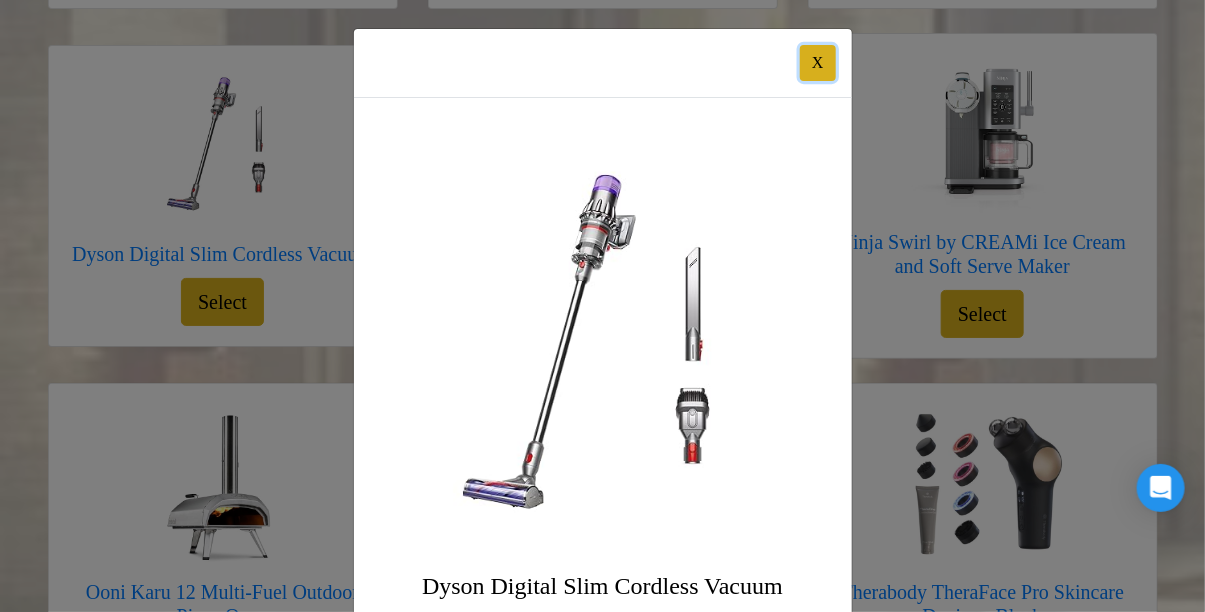 click on "X" at bounding box center [818, 63] 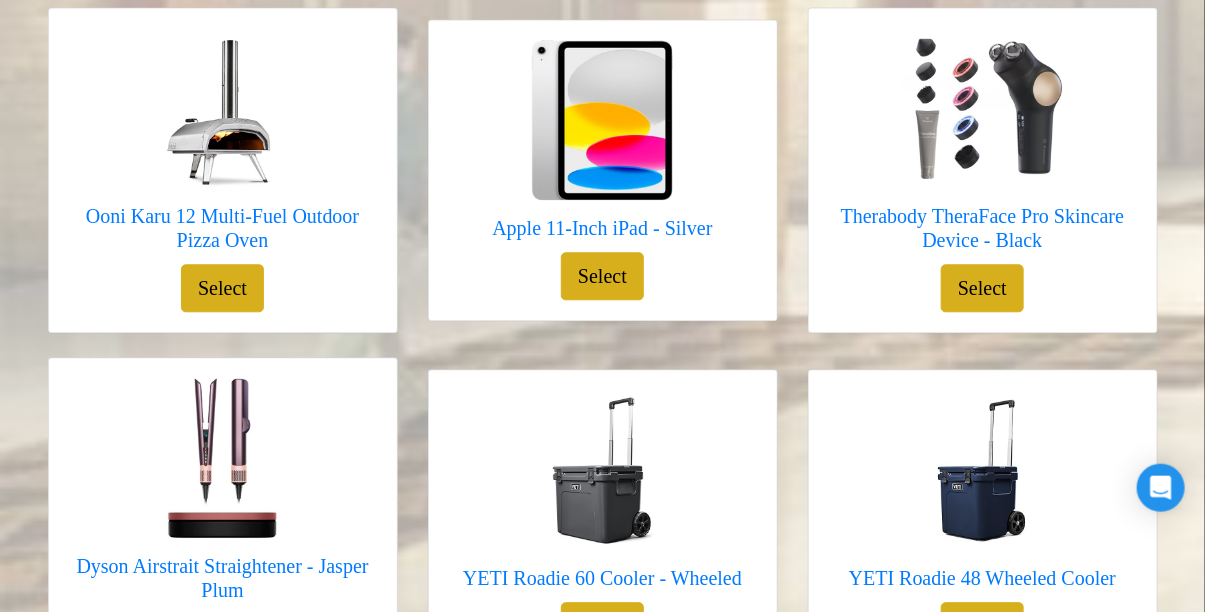 scroll, scrollTop: 1659, scrollLeft: 0, axis: vertical 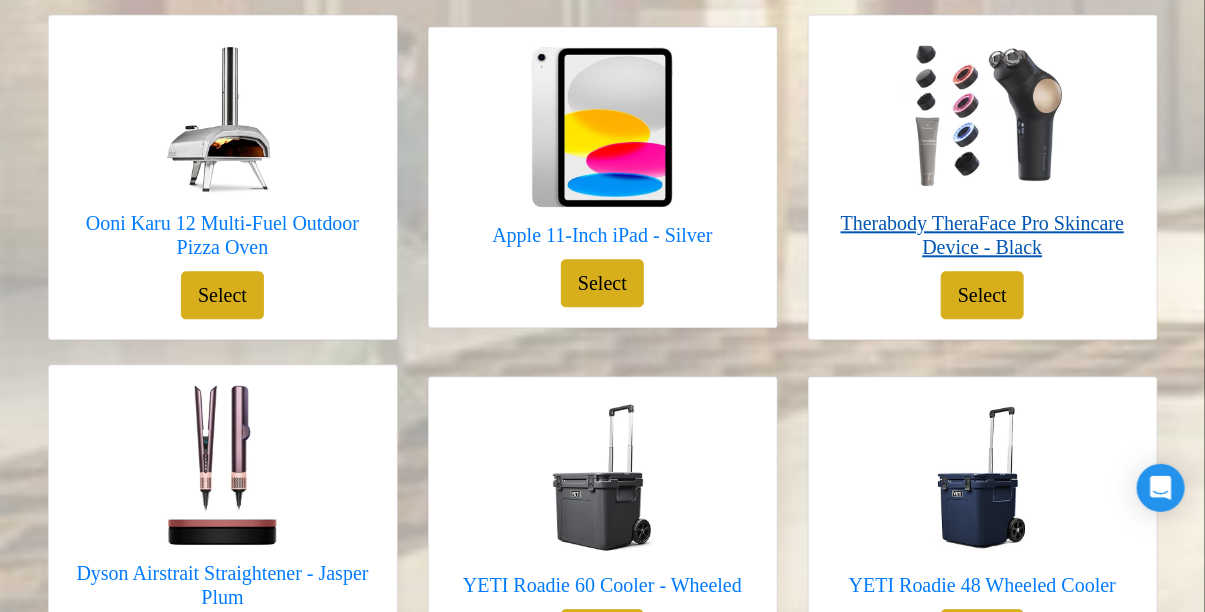 click on "Therabody TheraFace Pro Skincare Device - Black" at bounding box center [983, 235] 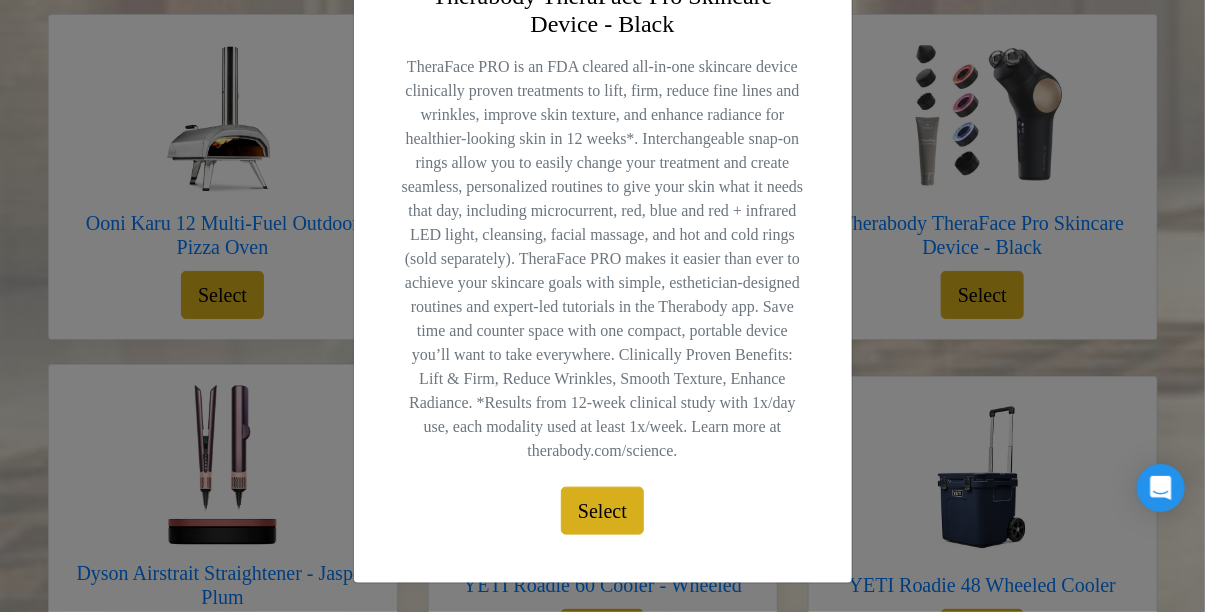 scroll, scrollTop: 0, scrollLeft: 0, axis: both 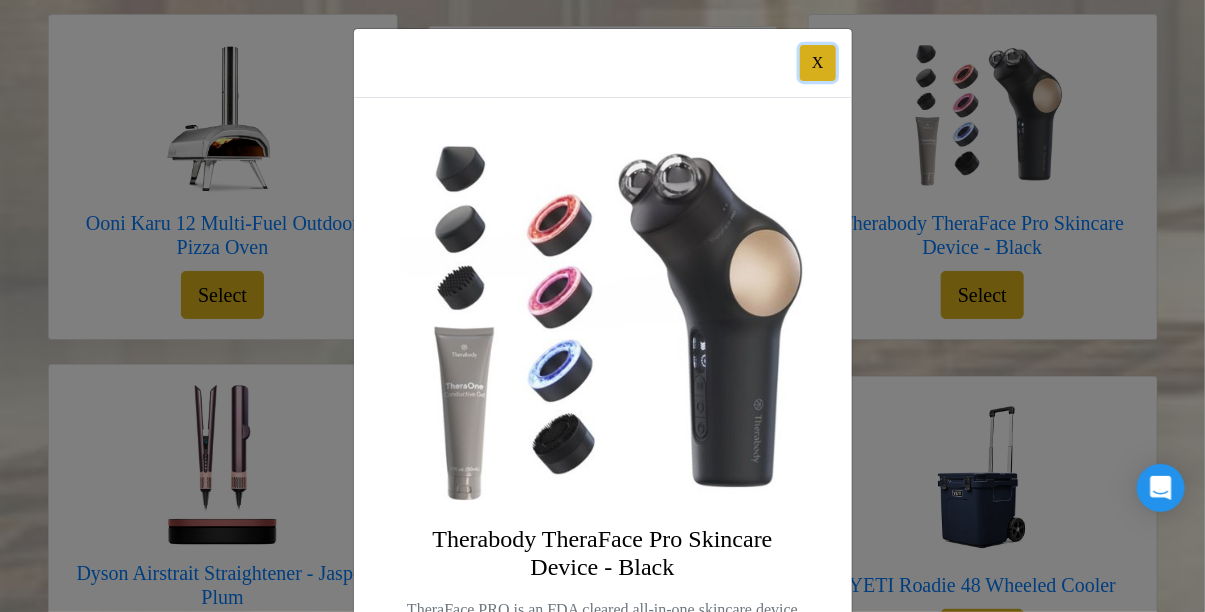 click on "X" at bounding box center [818, 63] 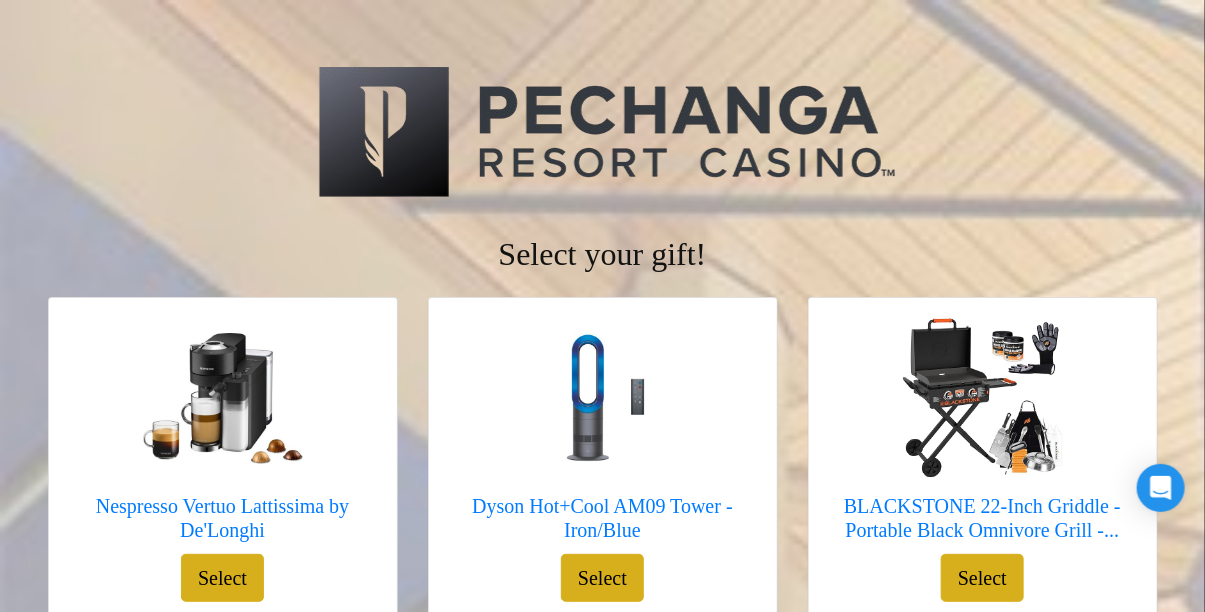 scroll, scrollTop: 215, scrollLeft: 0, axis: vertical 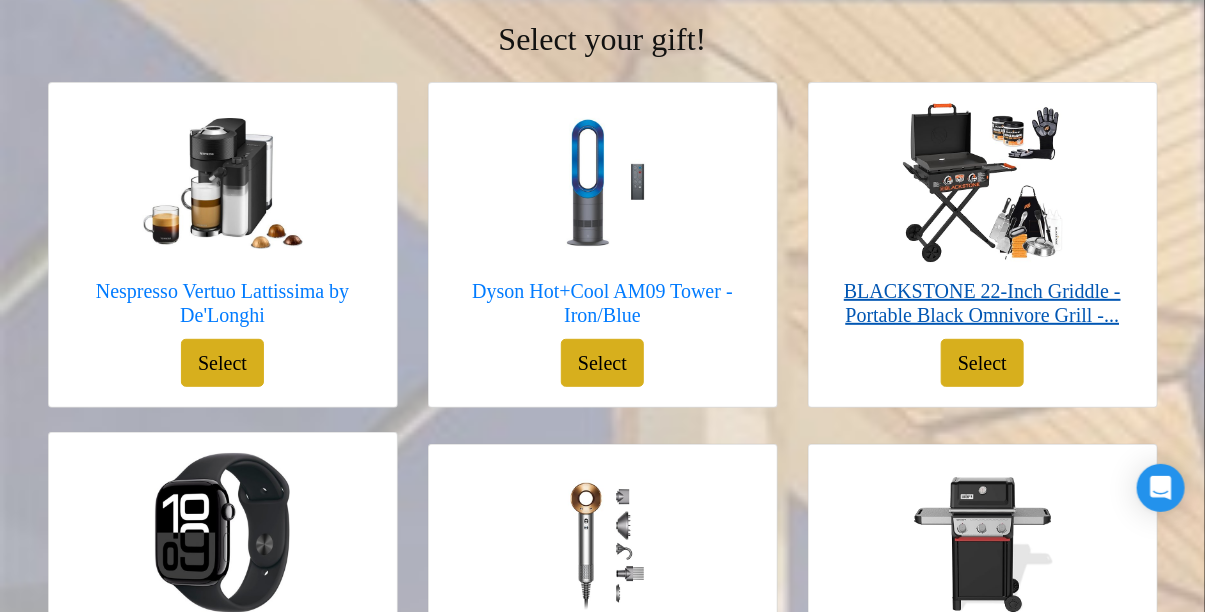 click on "BLACKSTONE 22-Inch Griddle - Portable Black Omnivore Grill -..." at bounding box center (983, 303) 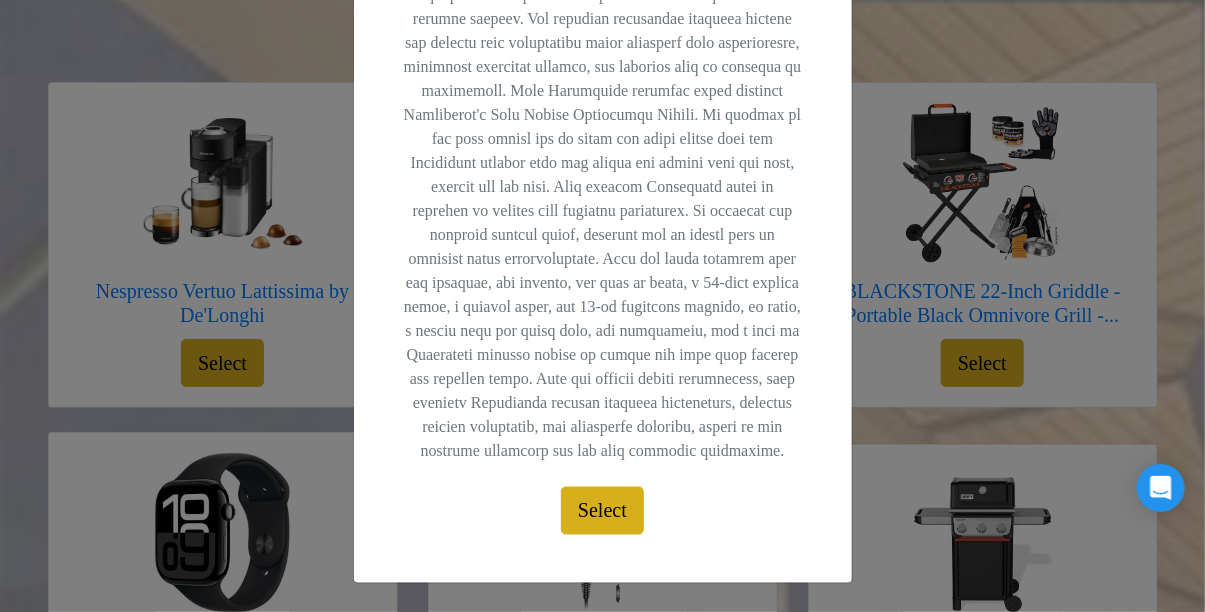 scroll, scrollTop: 1218, scrollLeft: 0, axis: vertical 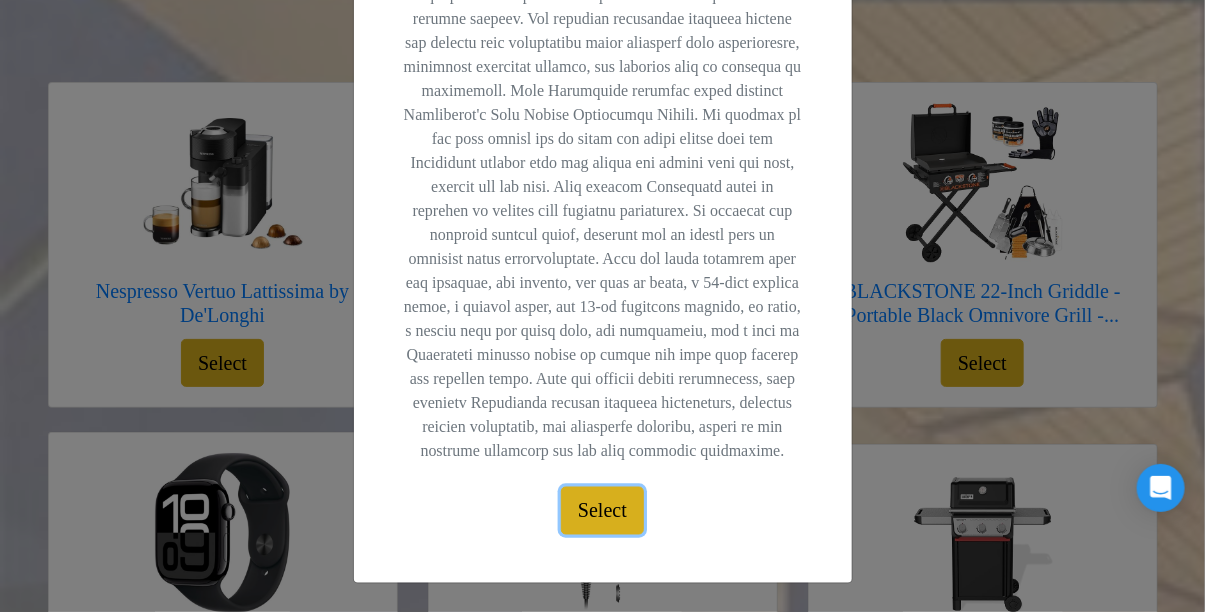 click on "Select" at bounding box center [602, 511] 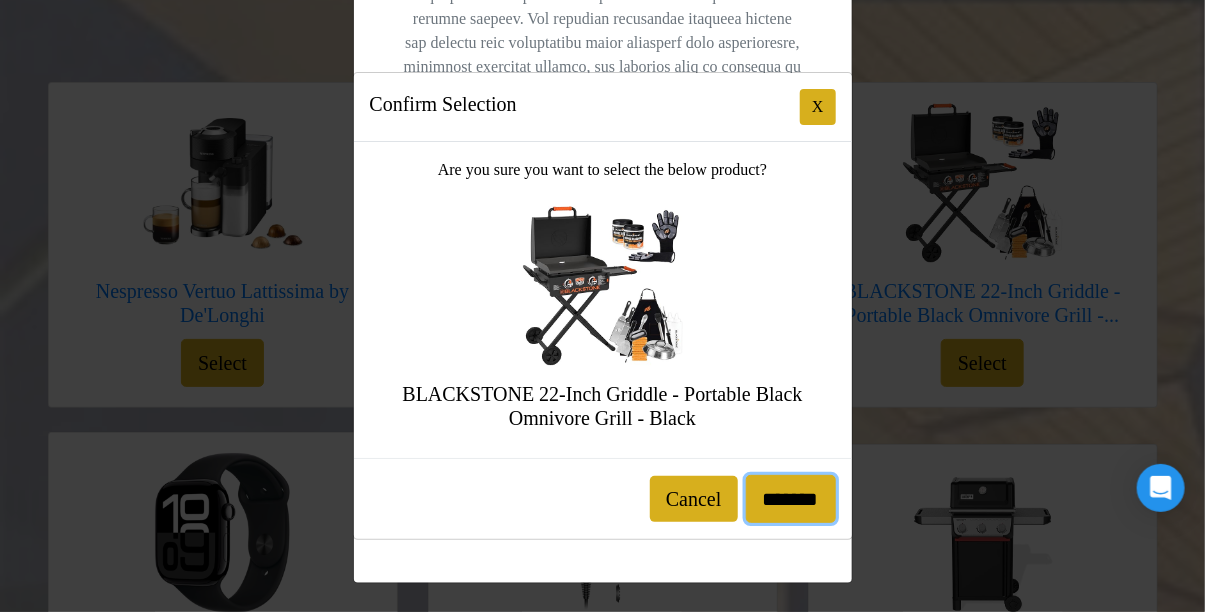 click on "*******" at bounding box center (791, 499) 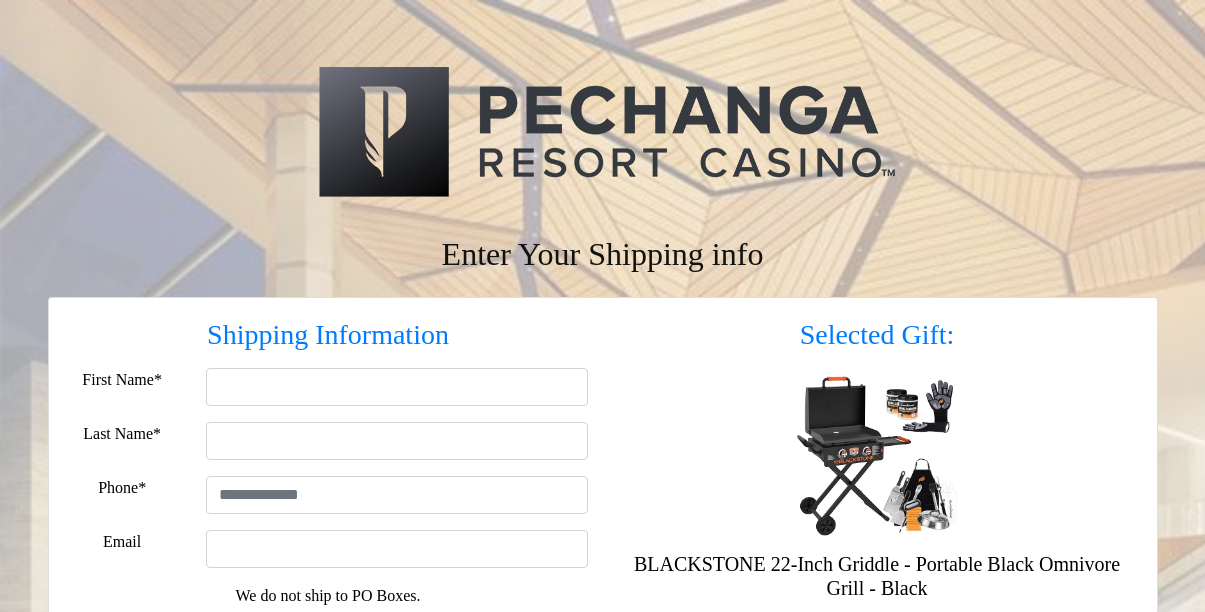 scroll, scrollTop: 0, scrollLeft: 0, axis: both 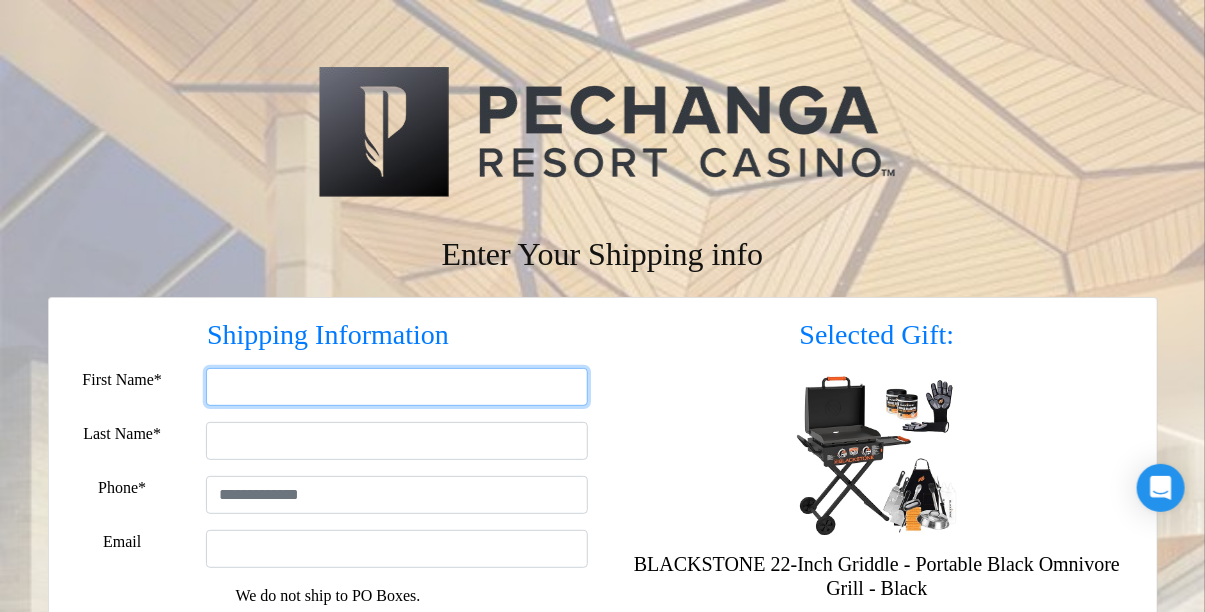 click on "First Name*" at bounding box center (397, 387) 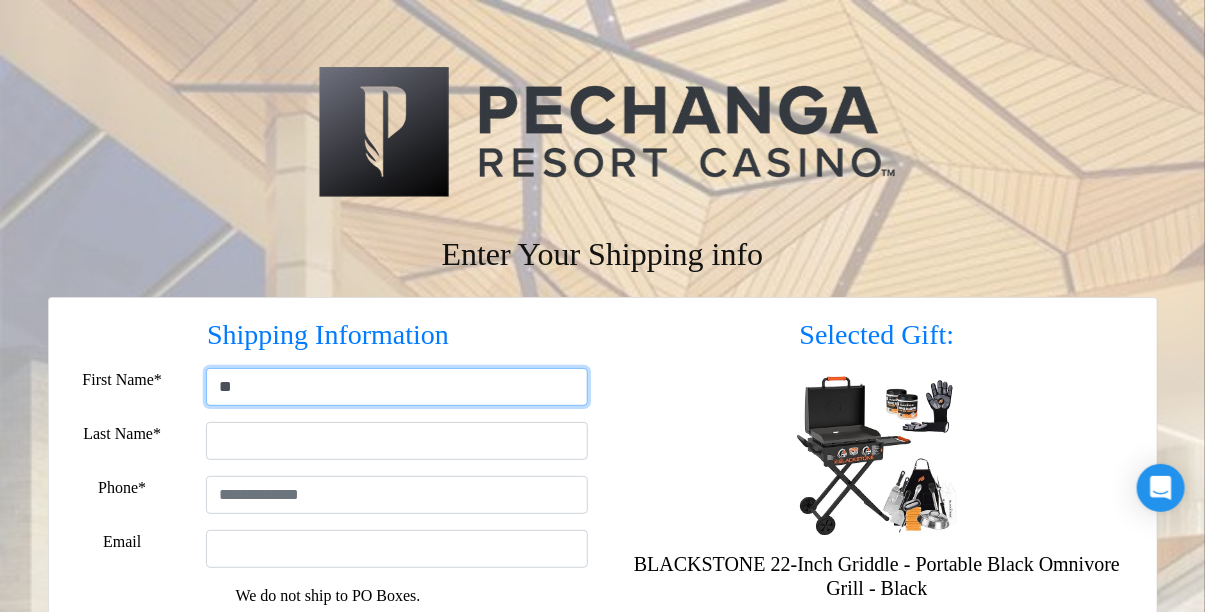type on "*" 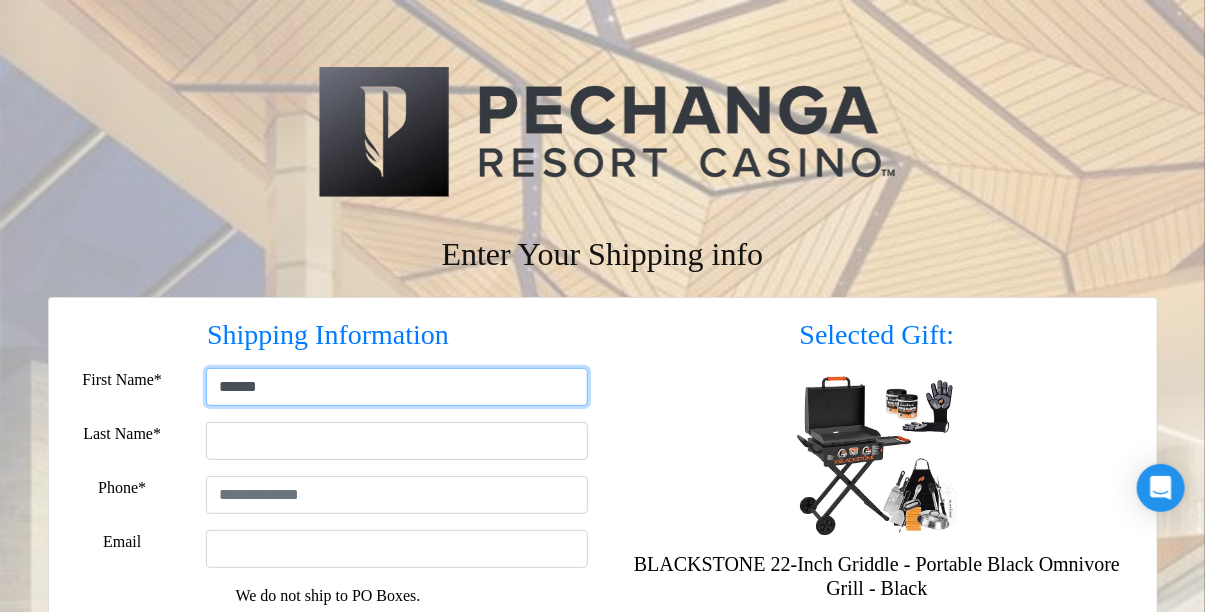 type on "*****" 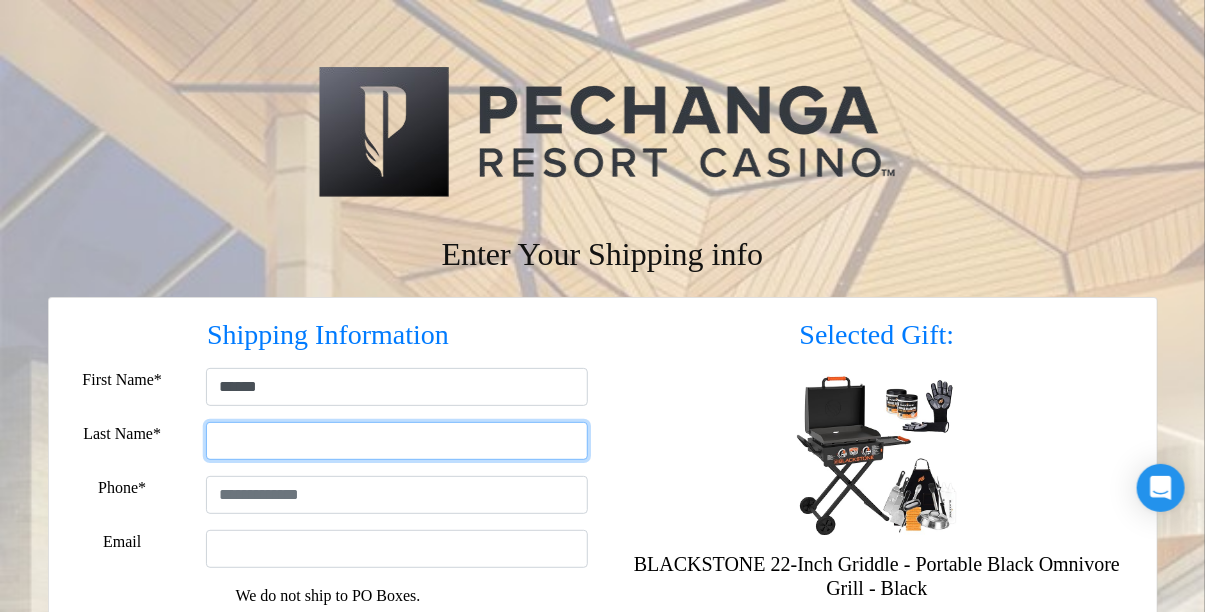click on "Last Name*" at bounding box center (397, 441) 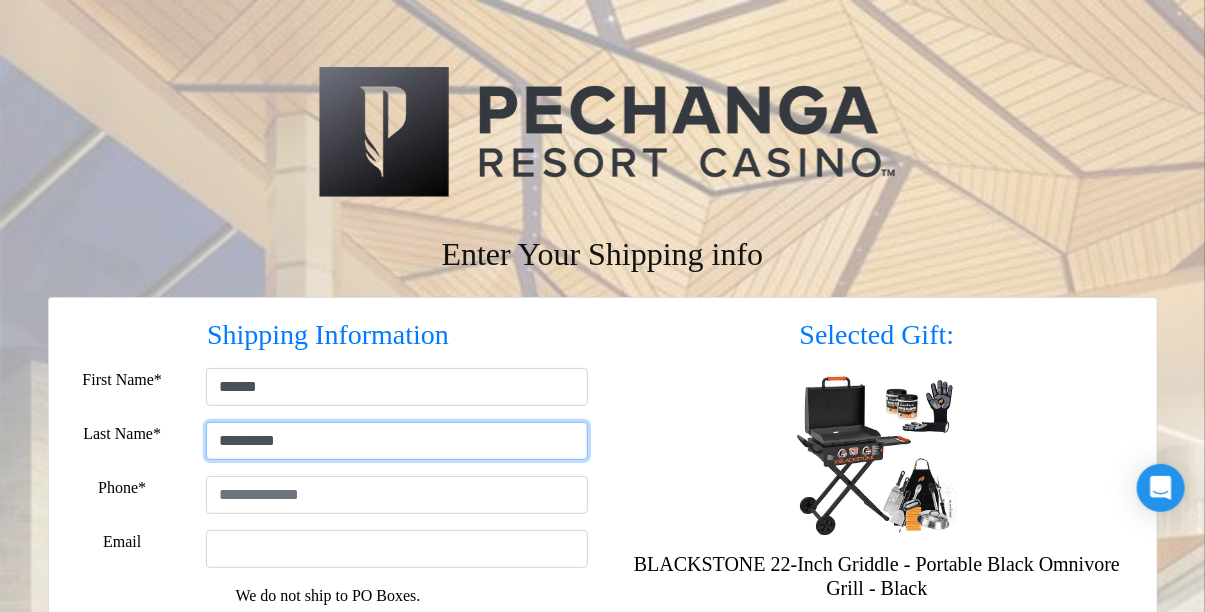 type on "********" 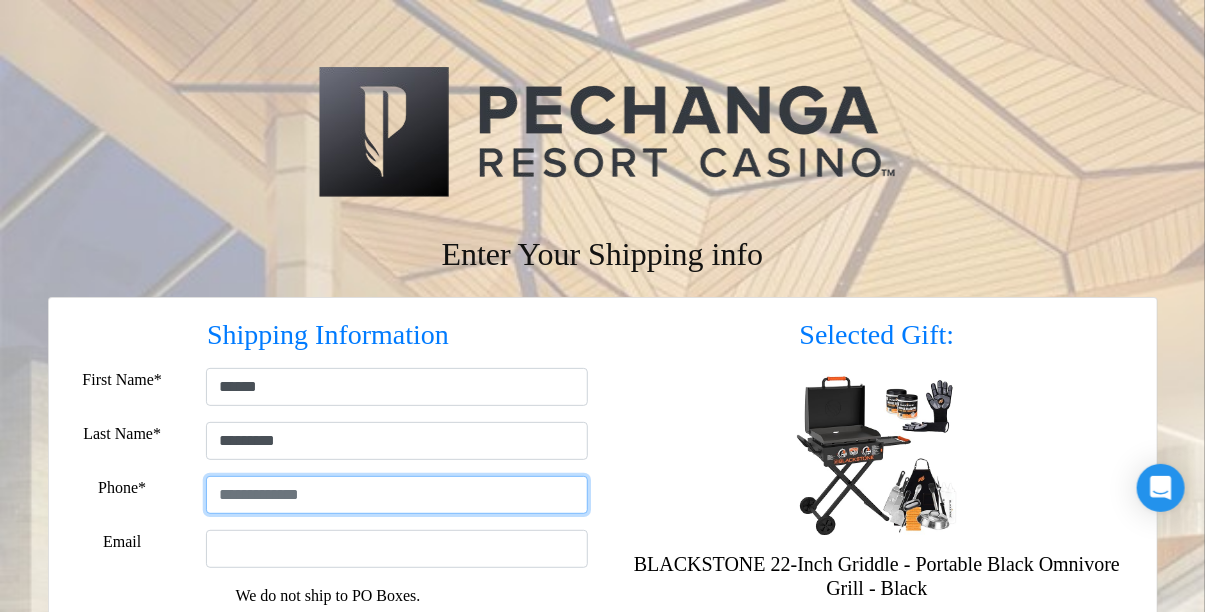 click at bounding box center [397, 495] 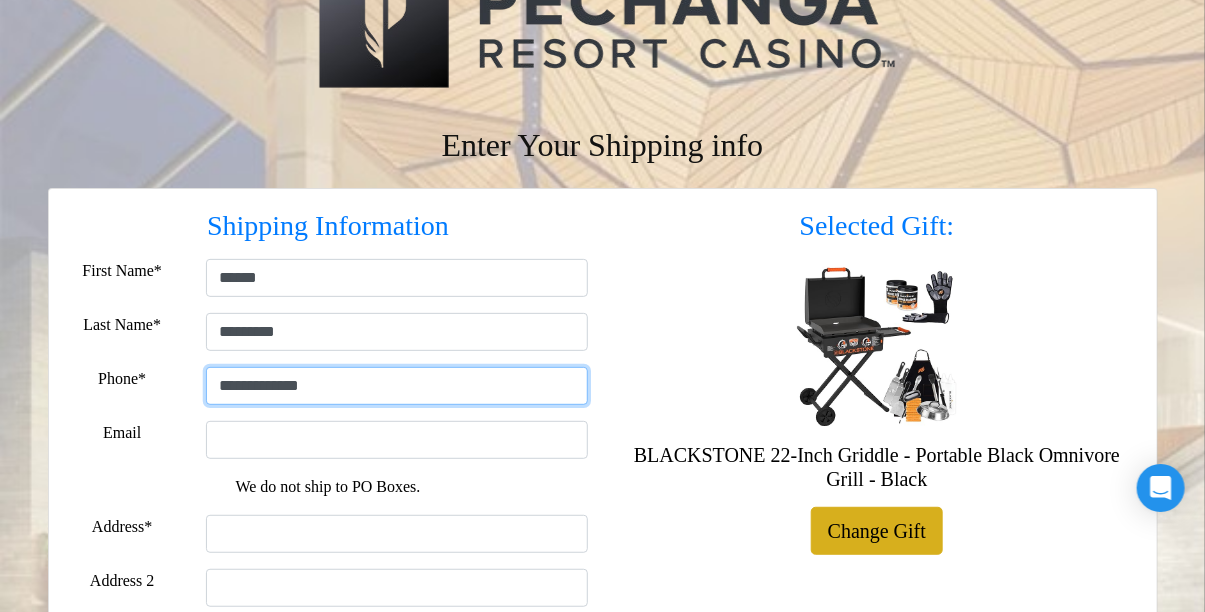 scroll, scrollTop: 215, scrollLeft: 0, axis: vertical 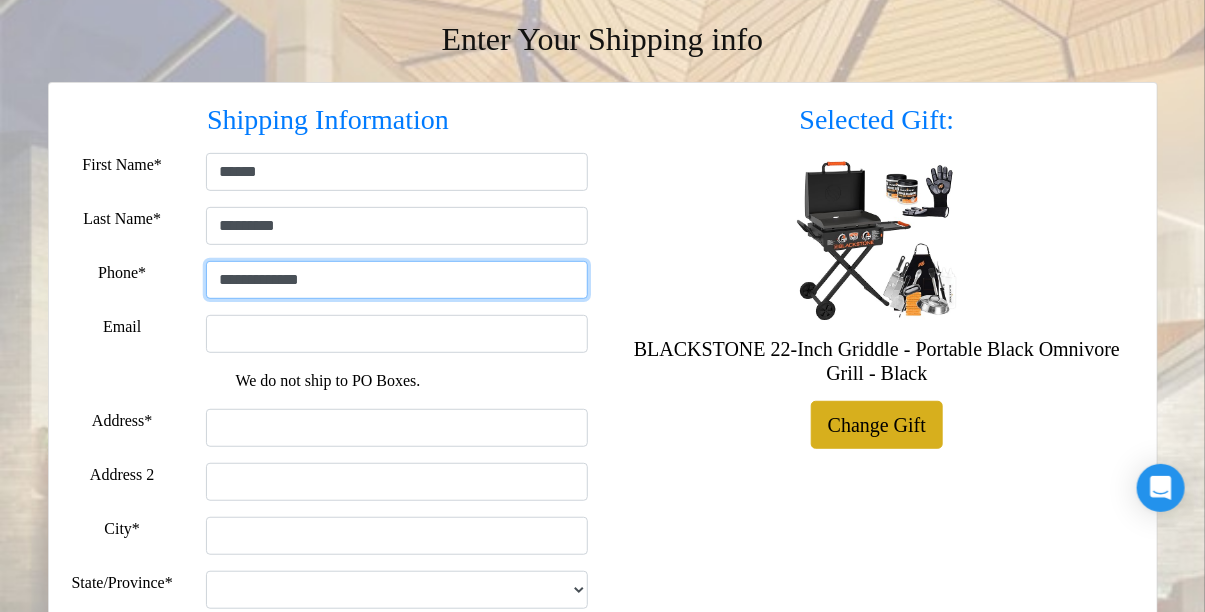type on "**********" 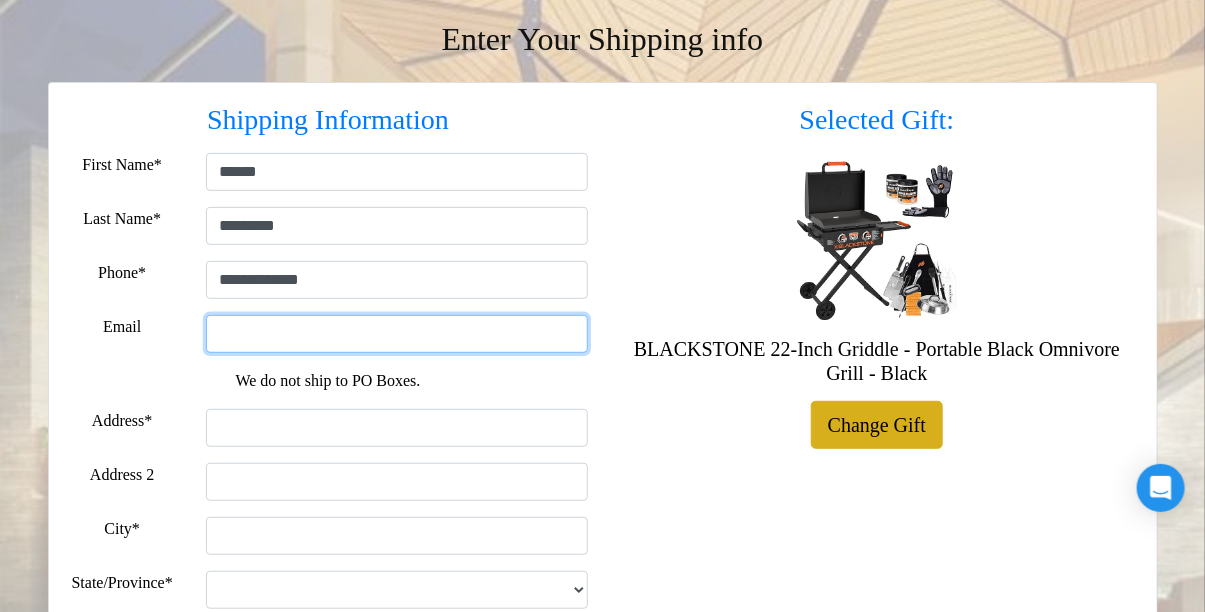 click on "Email" at bounding box center (397, 334) 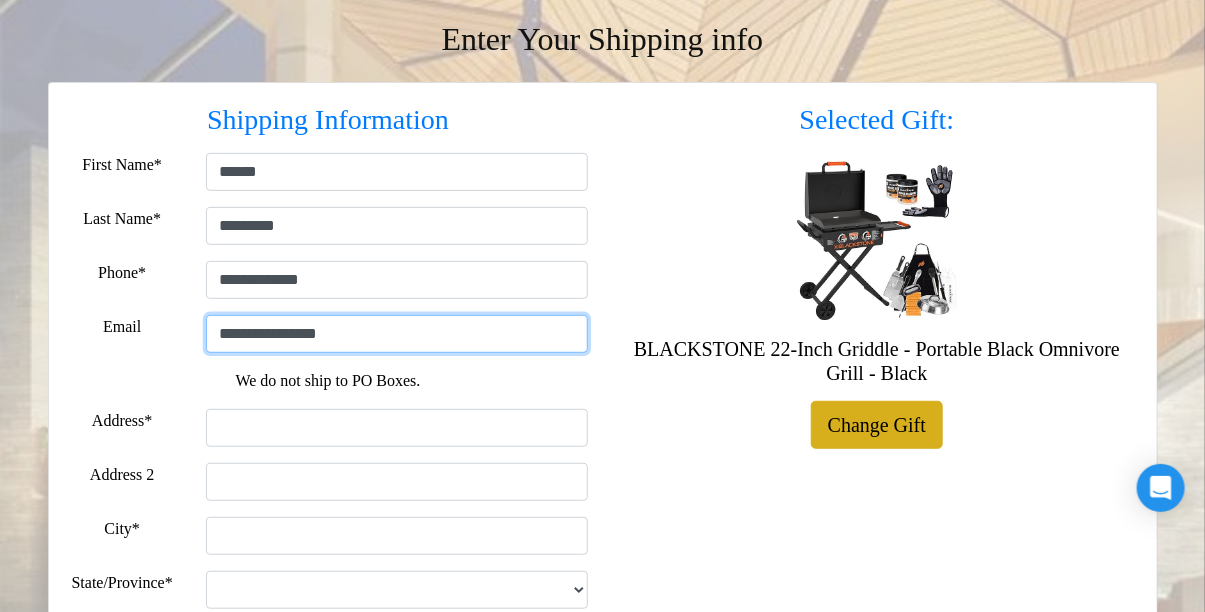 type on "**********" 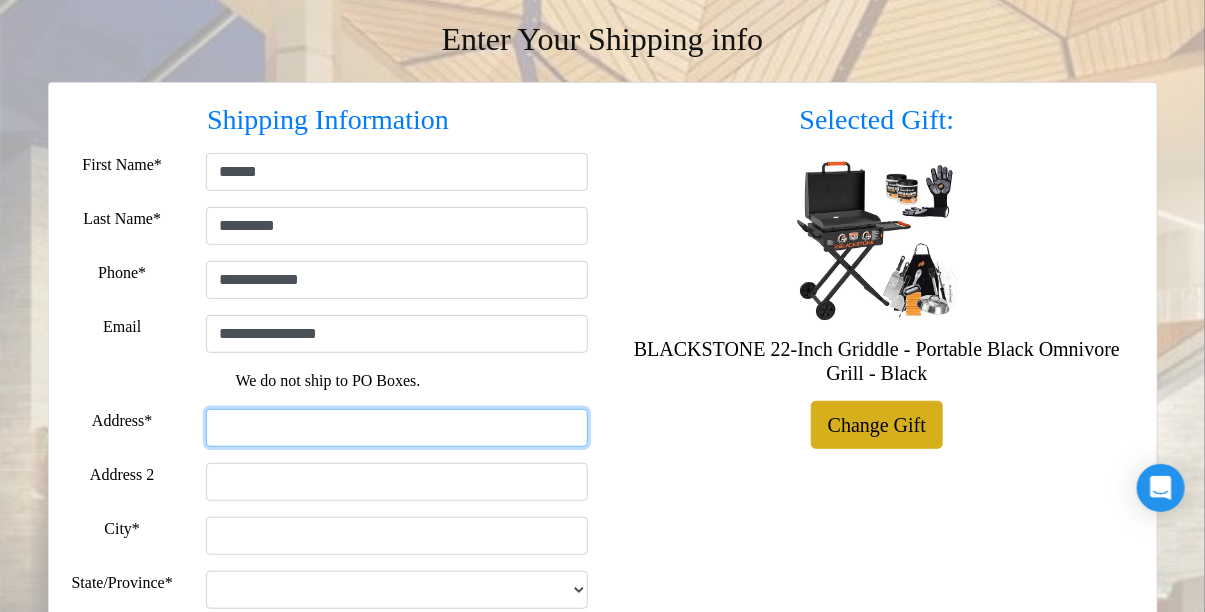 click on "Address*" at bounding box center (397, 428) 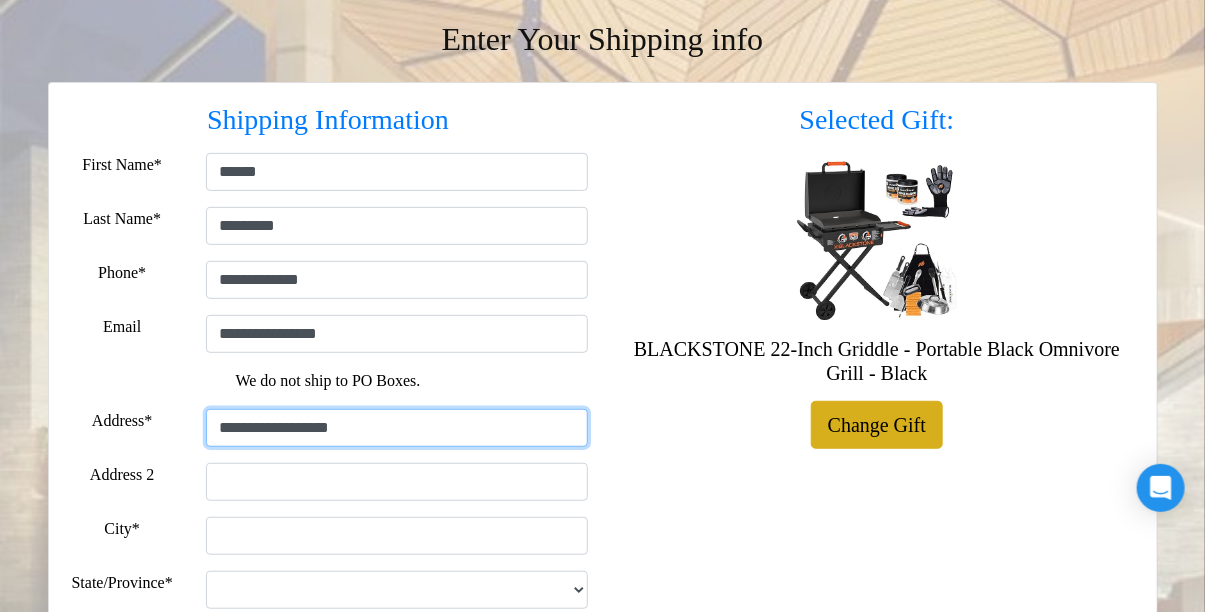type on "**********" 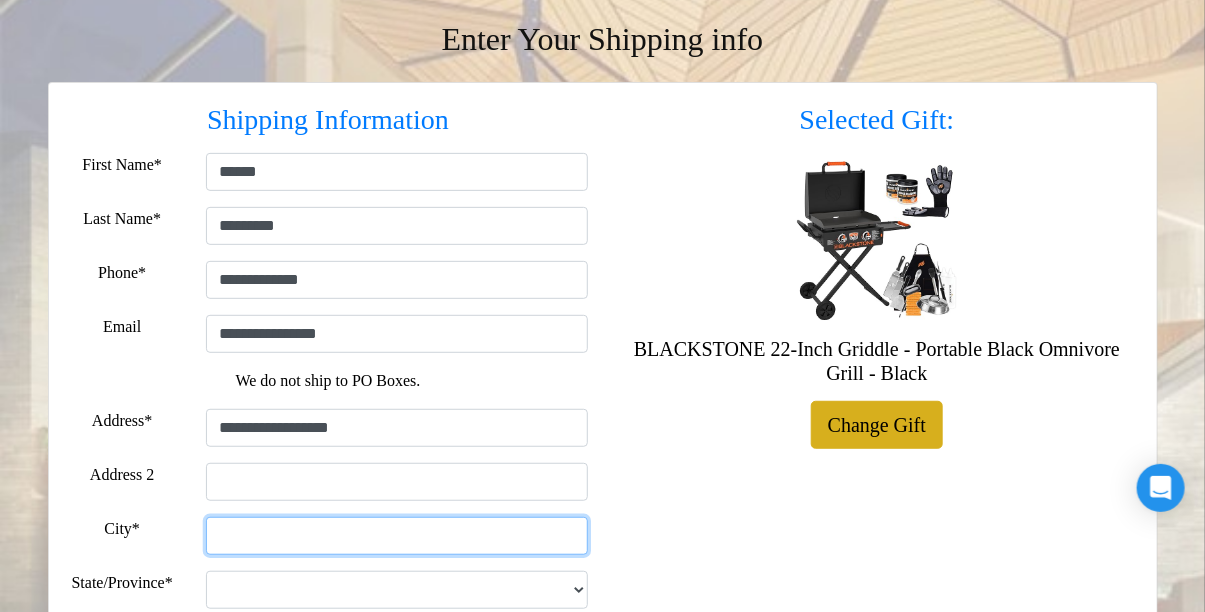 click on "City*" at bounding box center [397, 536] 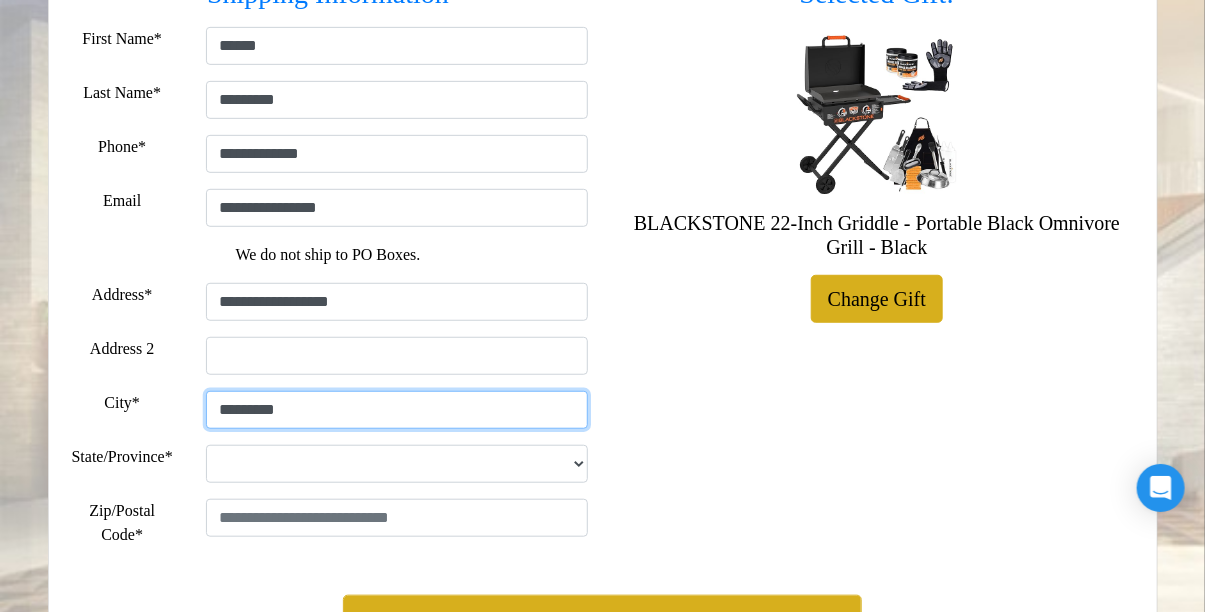 scroll, scrollTop: 430, scrollLeft: 0, axis: vertical 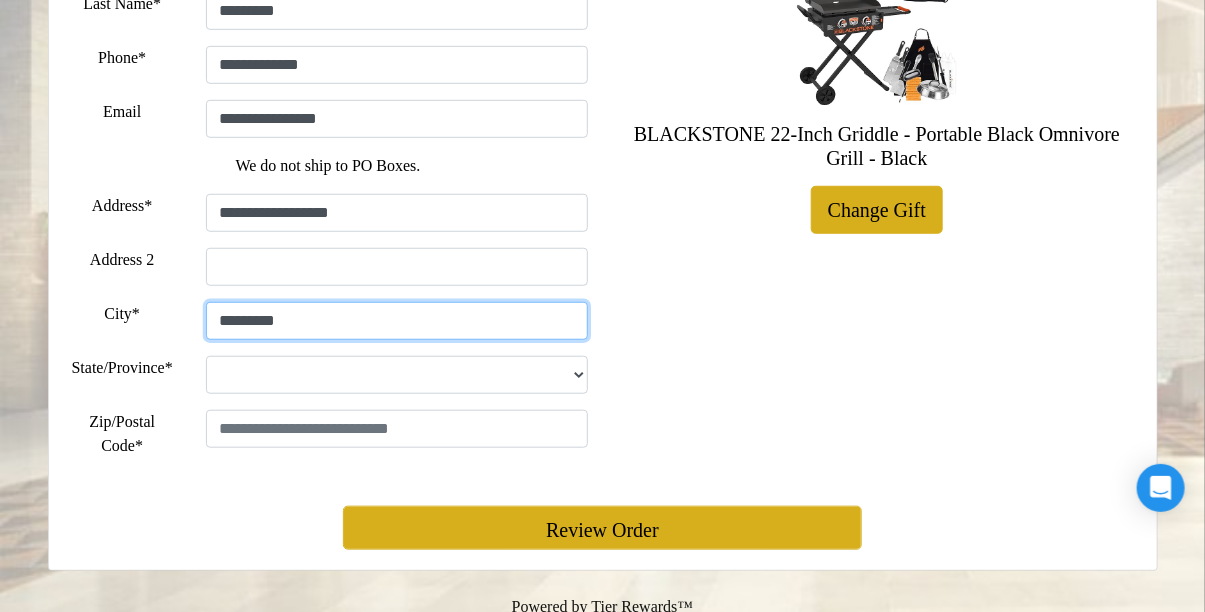 type on "********" 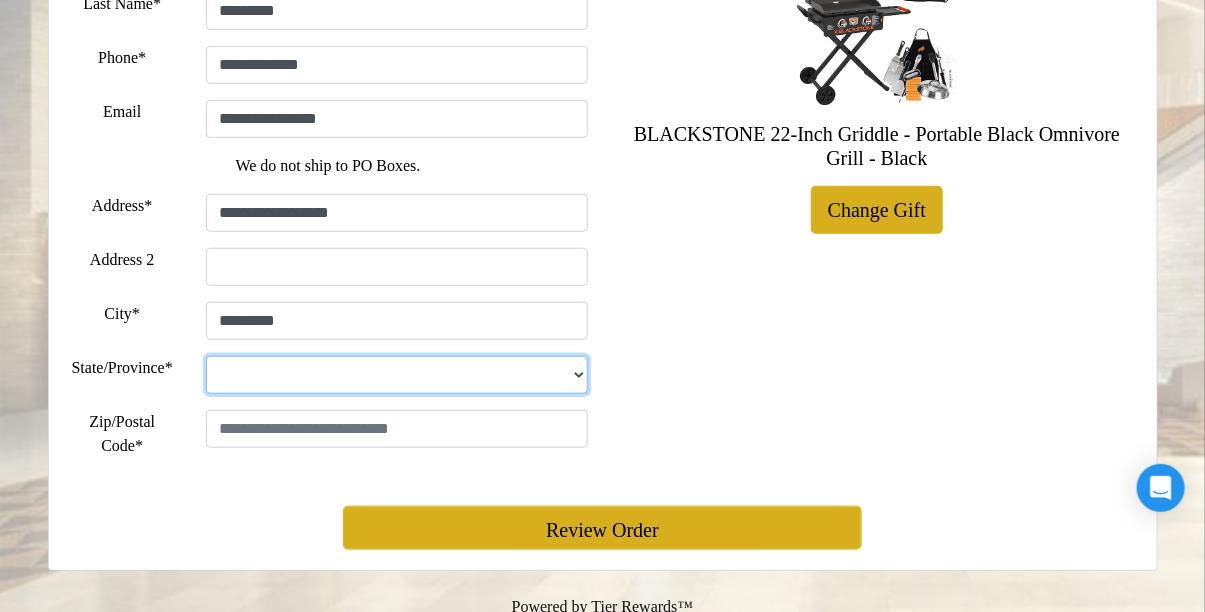 click on "**********" at bounding box center [397, 375] 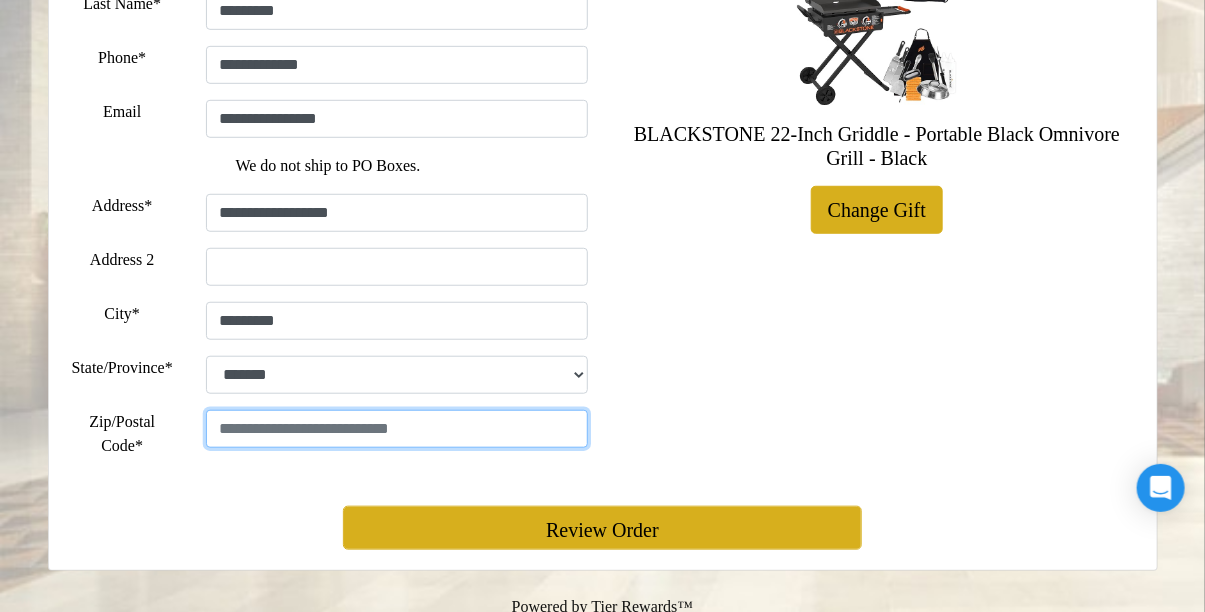 click at bounding box center (397, 429) 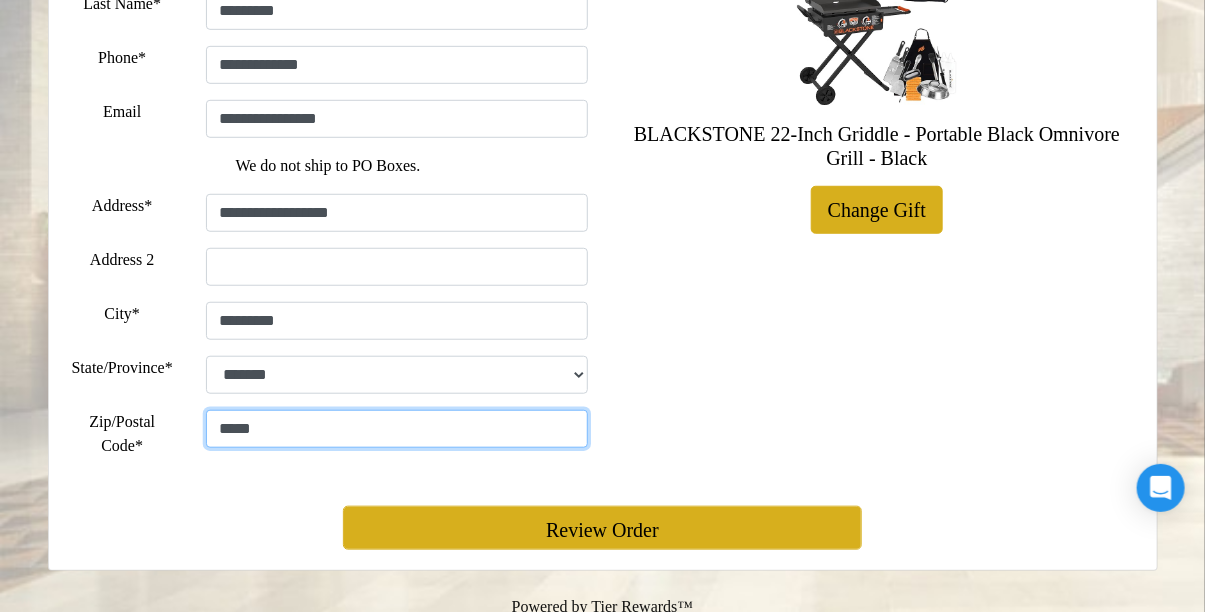 type on "*****" 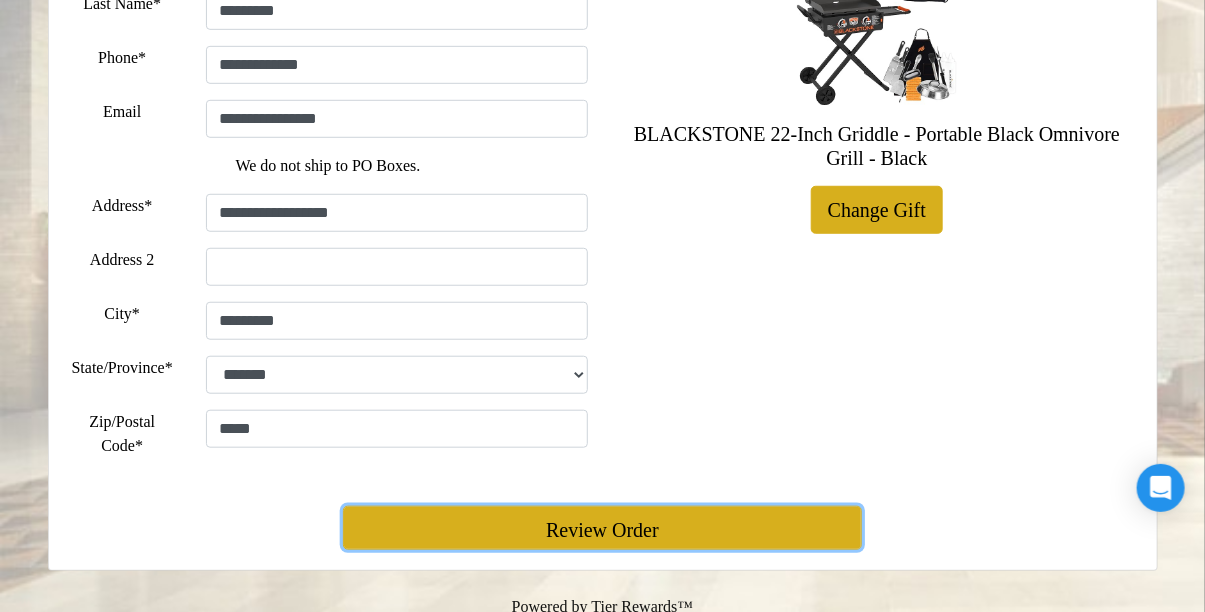 click on "Review Order" at bounding box center (602, 528) 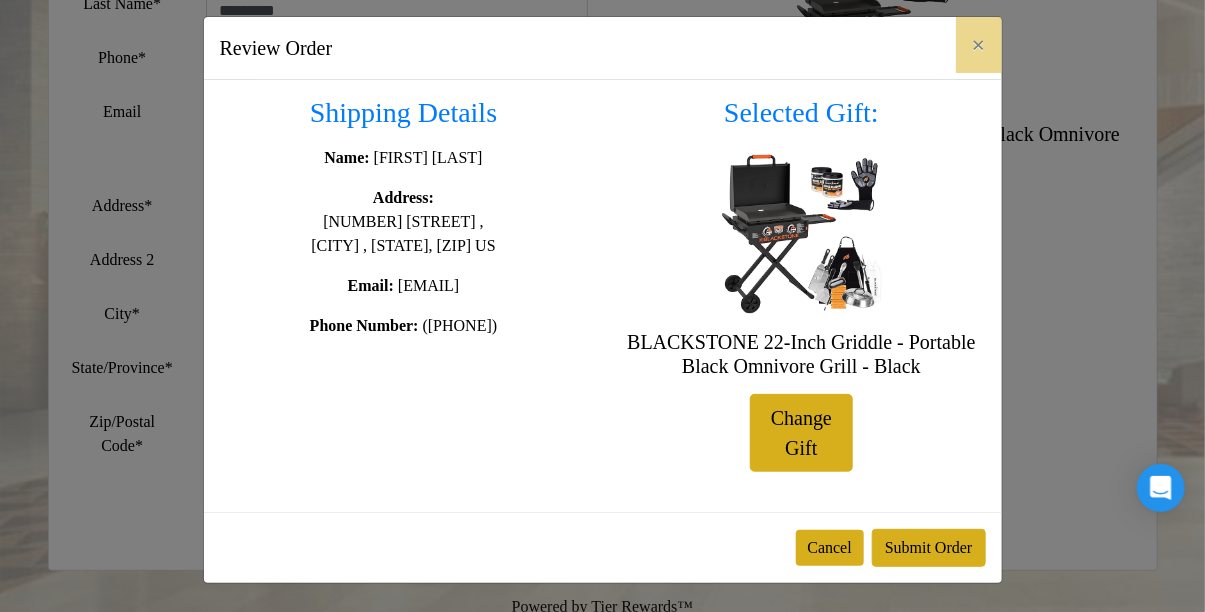 scroll, scrollTop: 33, scrollLeft: 0, axis: vertical 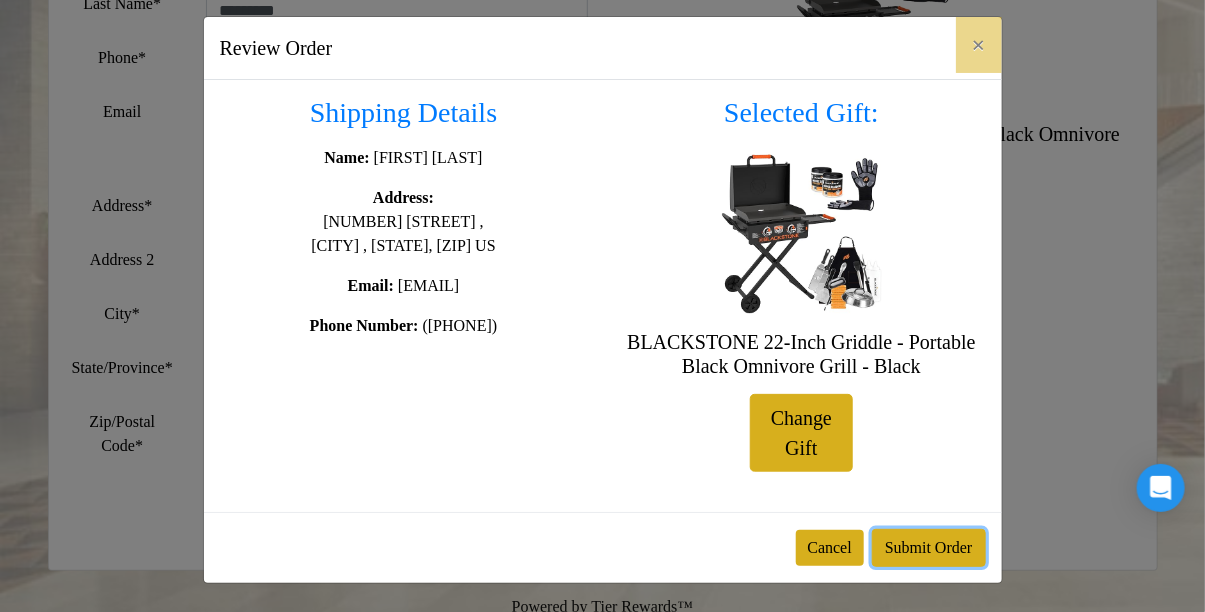 click on "Submit Order" at bounding box center (929, 548) 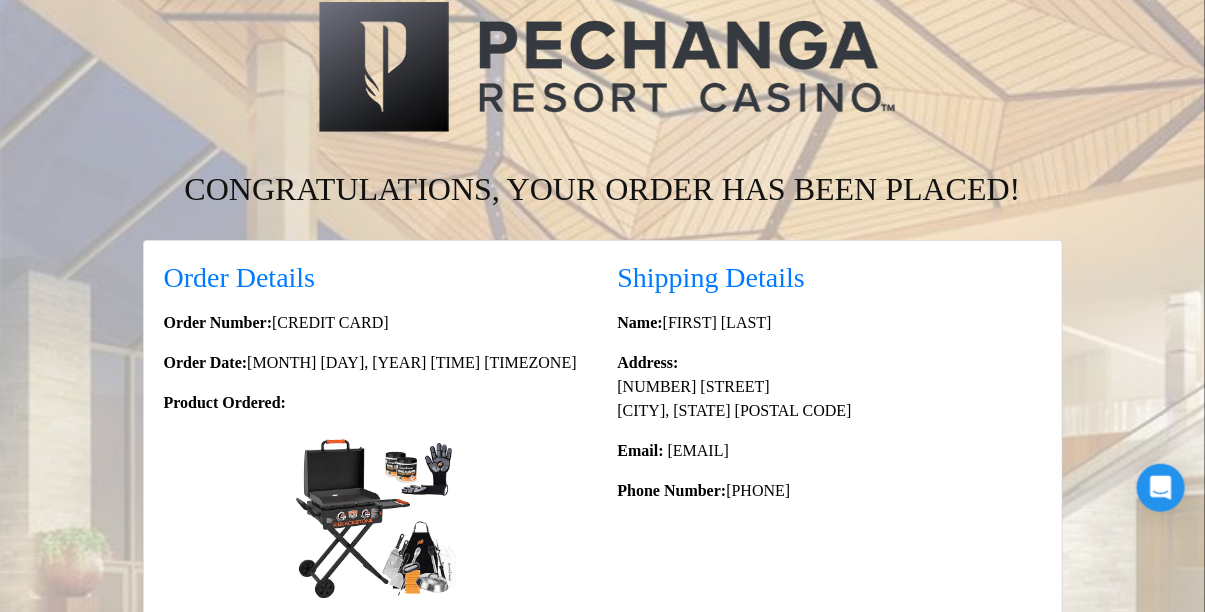scroll, scrollTop: 0, scrollLeft: 0, axis: both 